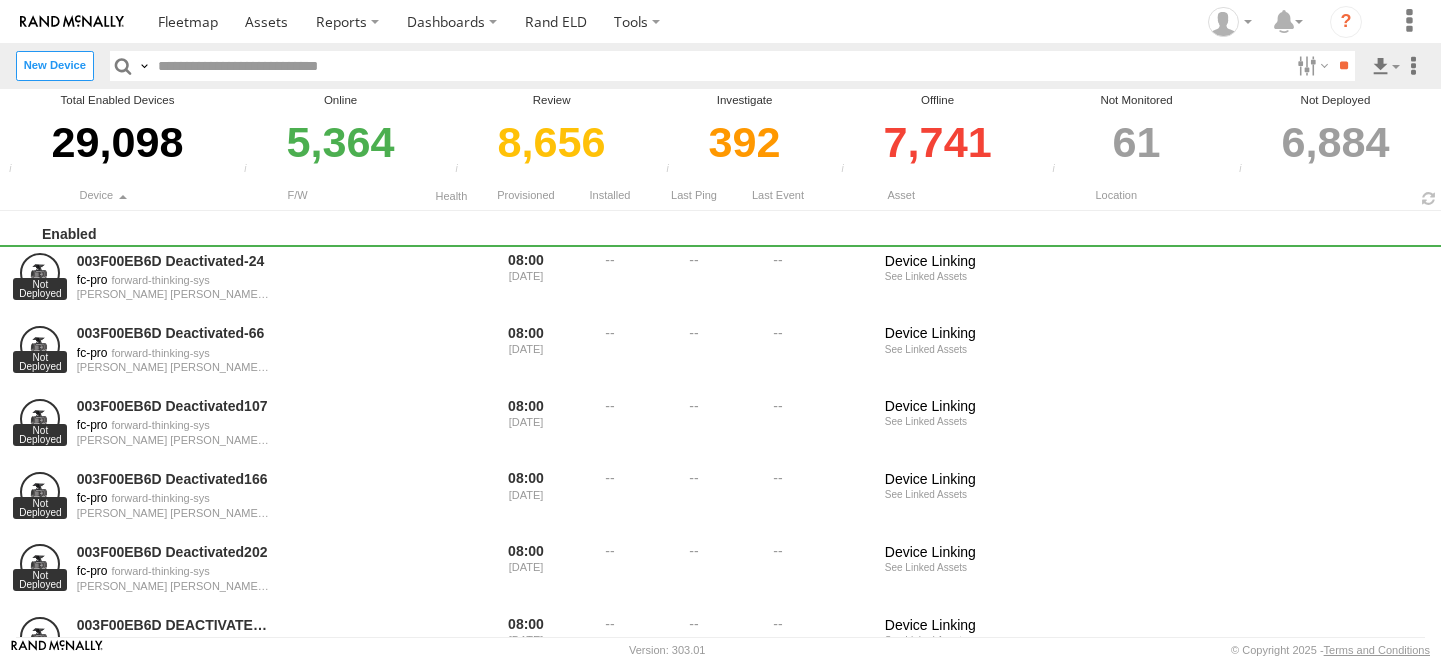 scroll, scrollTop: 0, scrollLeft: 0, axis: both 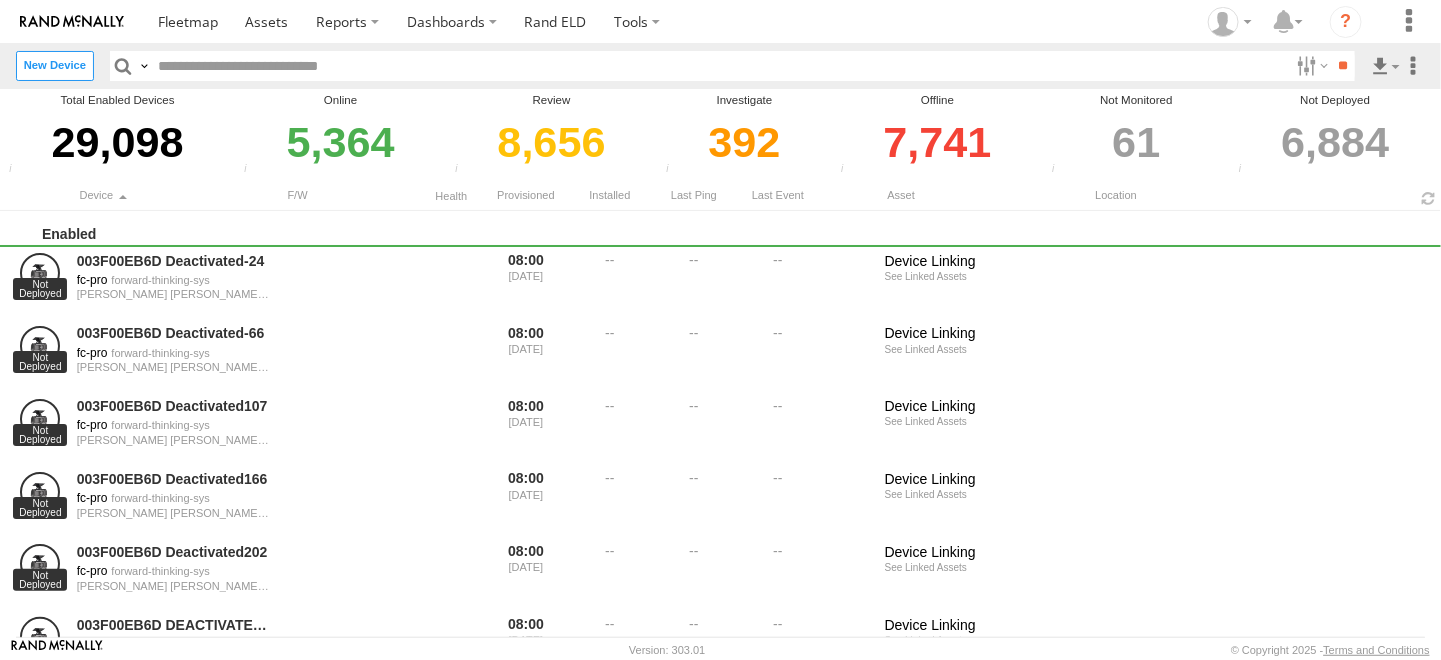click at bounding box center (720, 65) 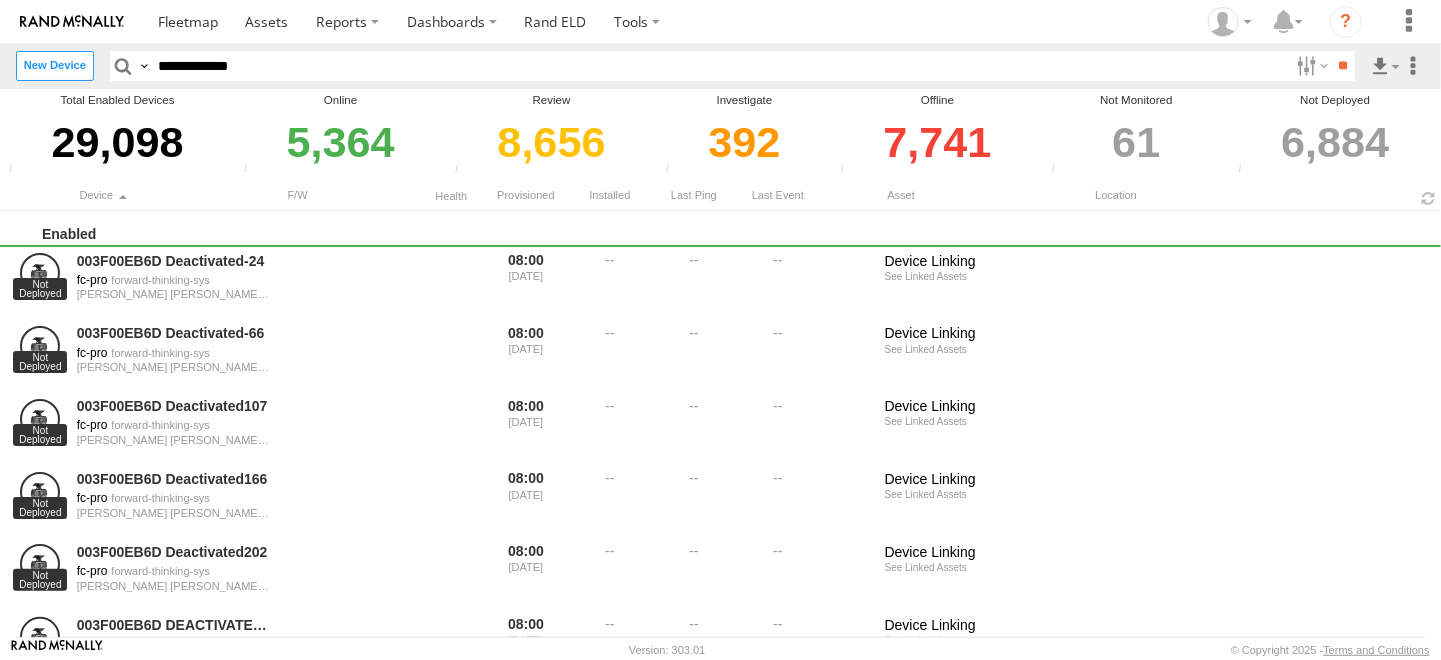 type on "**********" 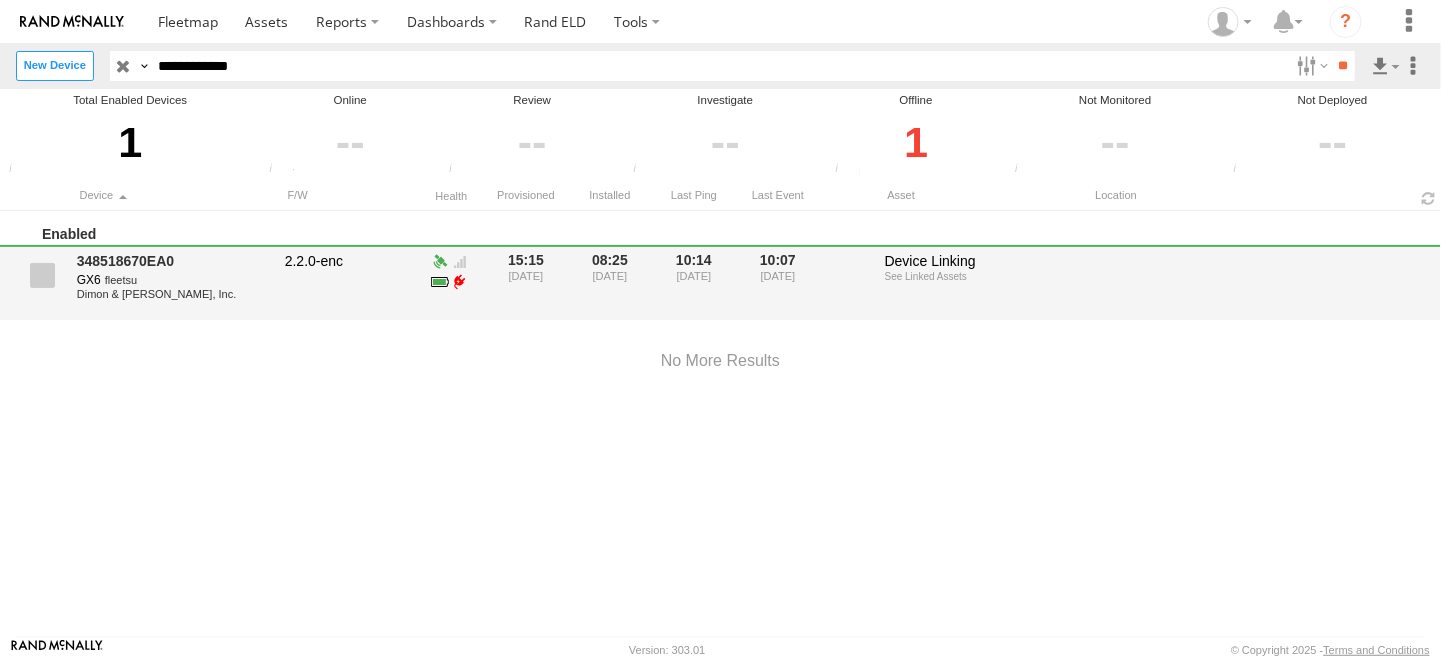 click at bounding box center [42, 275] 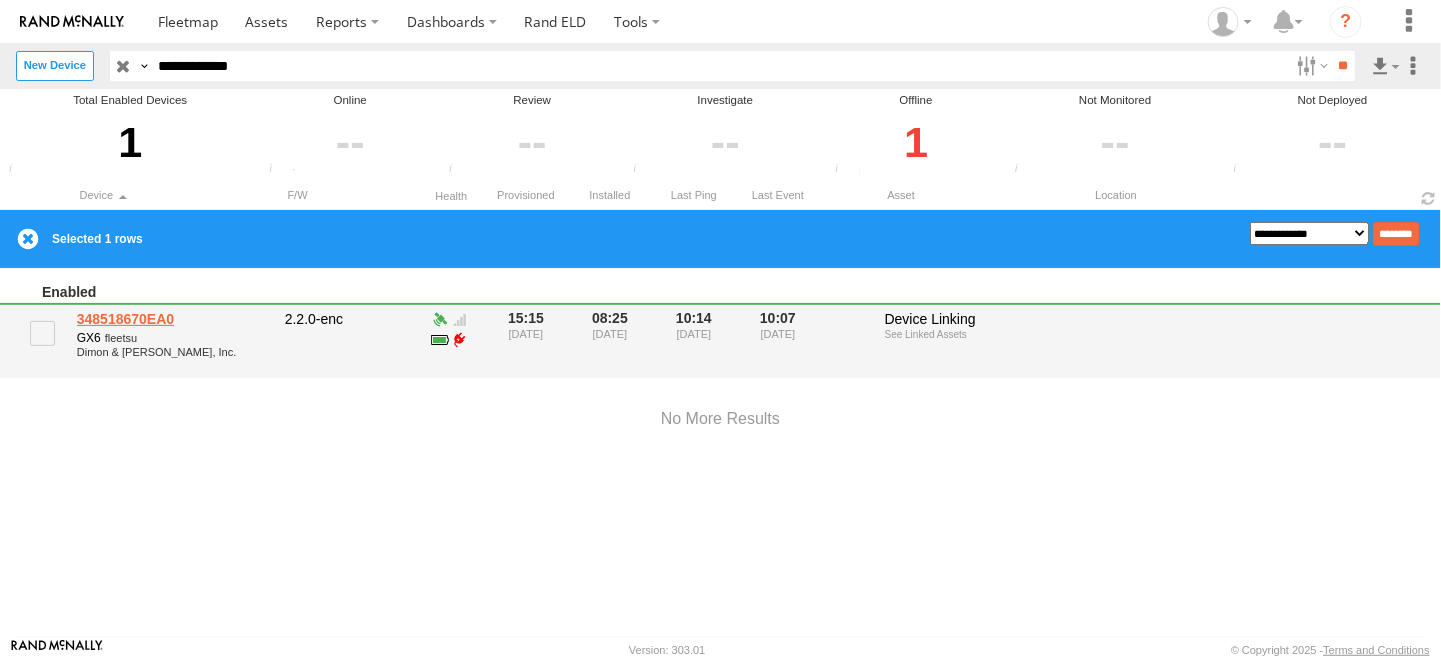 click on "348518670EA0" at bounding box center (174, 319) 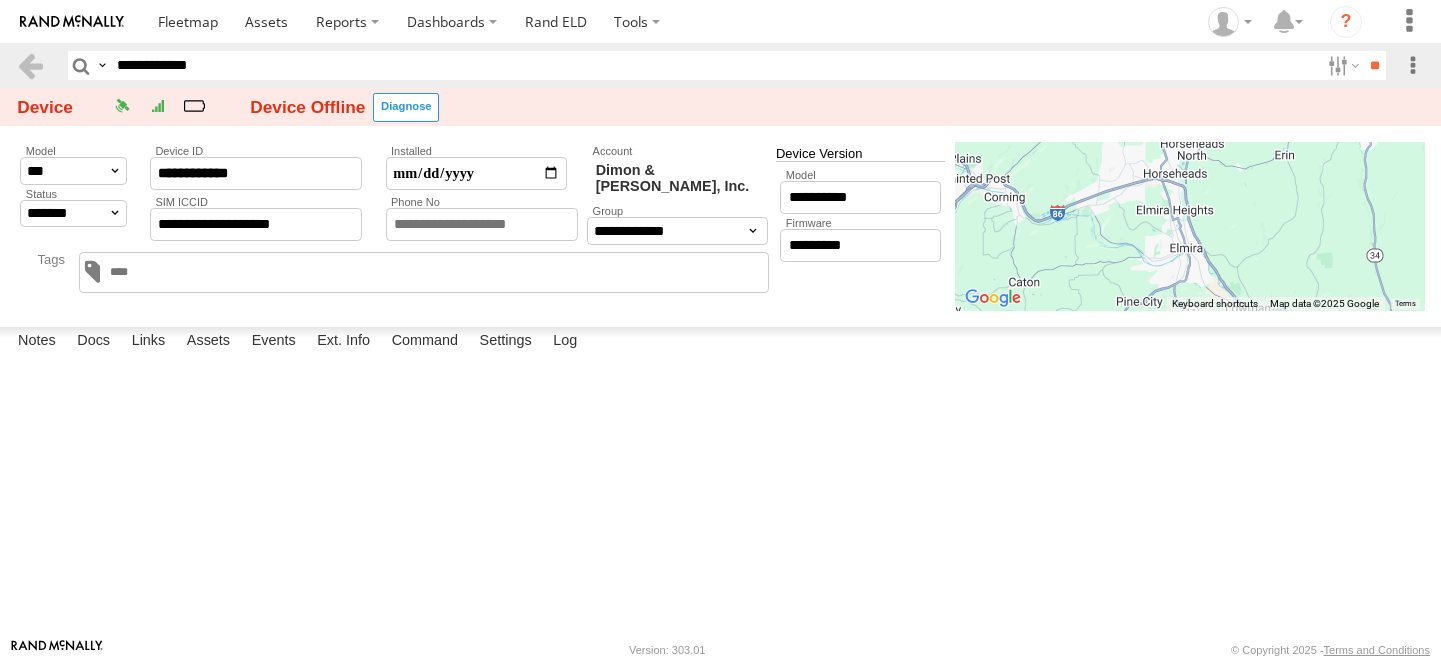select on "*" 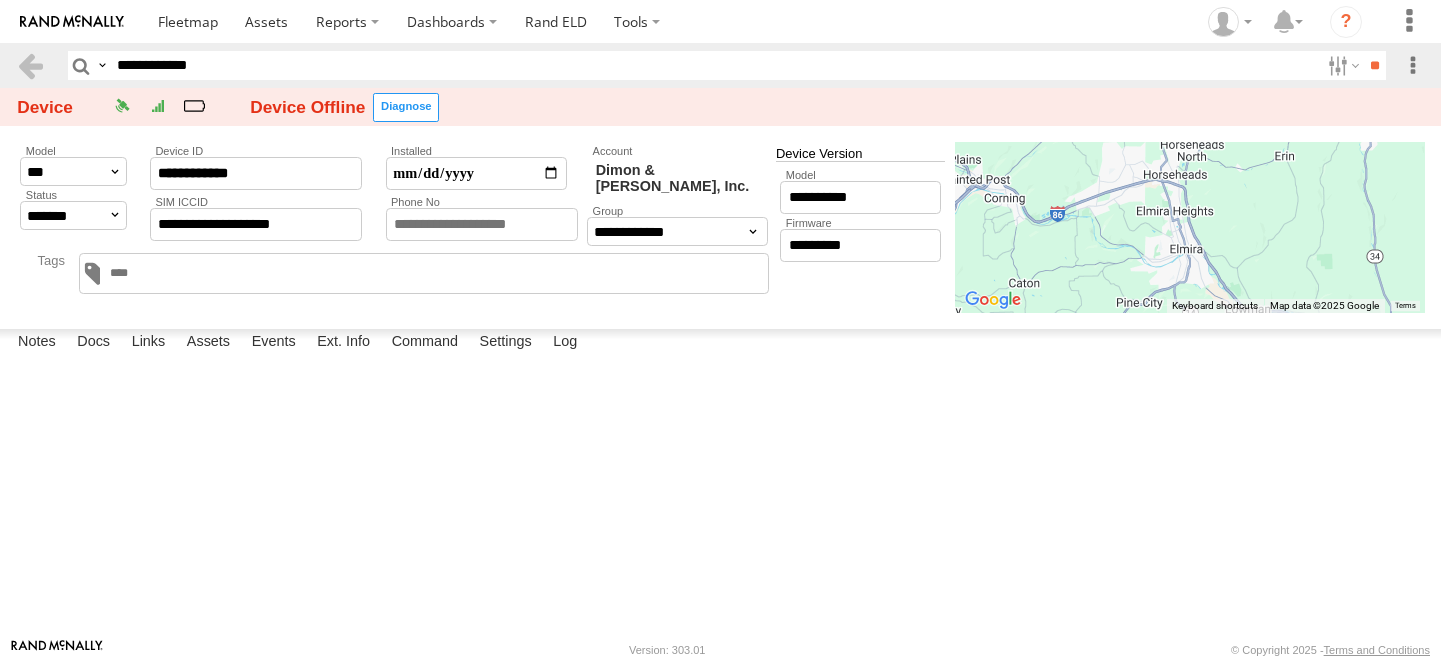 drag, startPoint x: 0, startPoint y: 0, endPoint x: 506, endPoint y: 169, distance: 533.4763 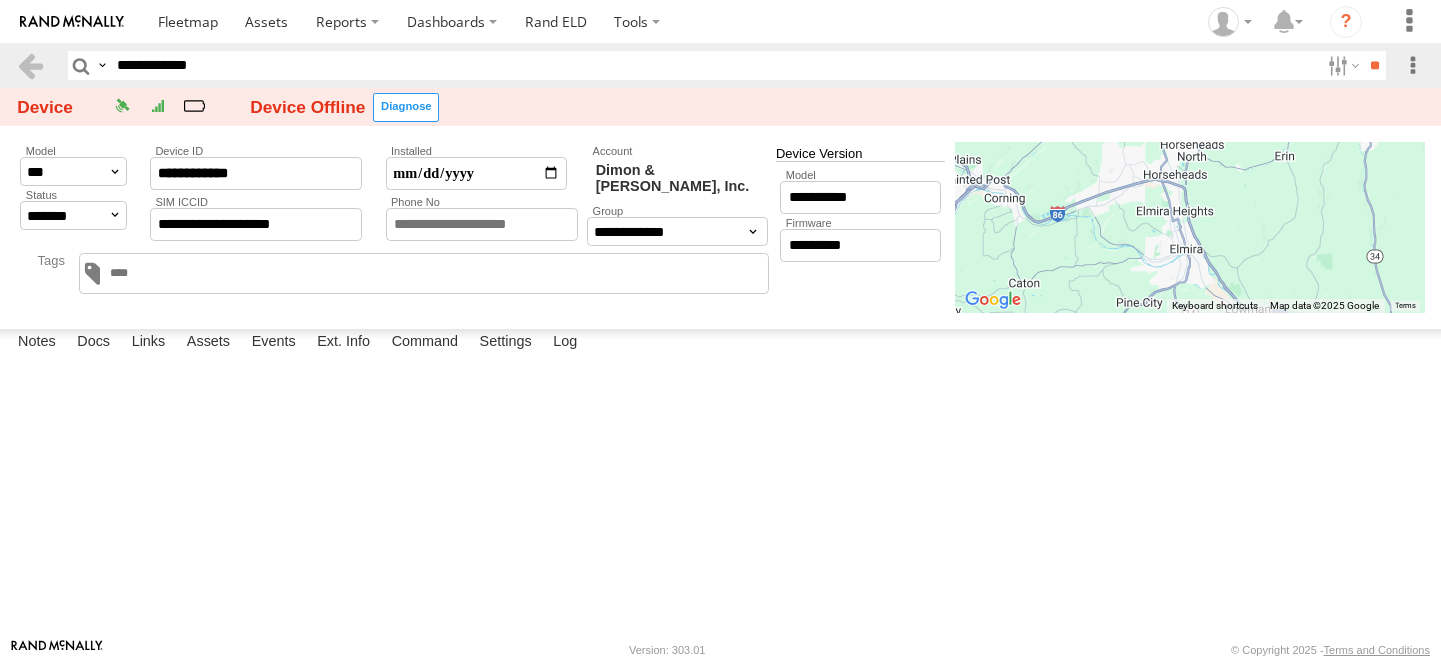 click at bounding box center [30, 65] 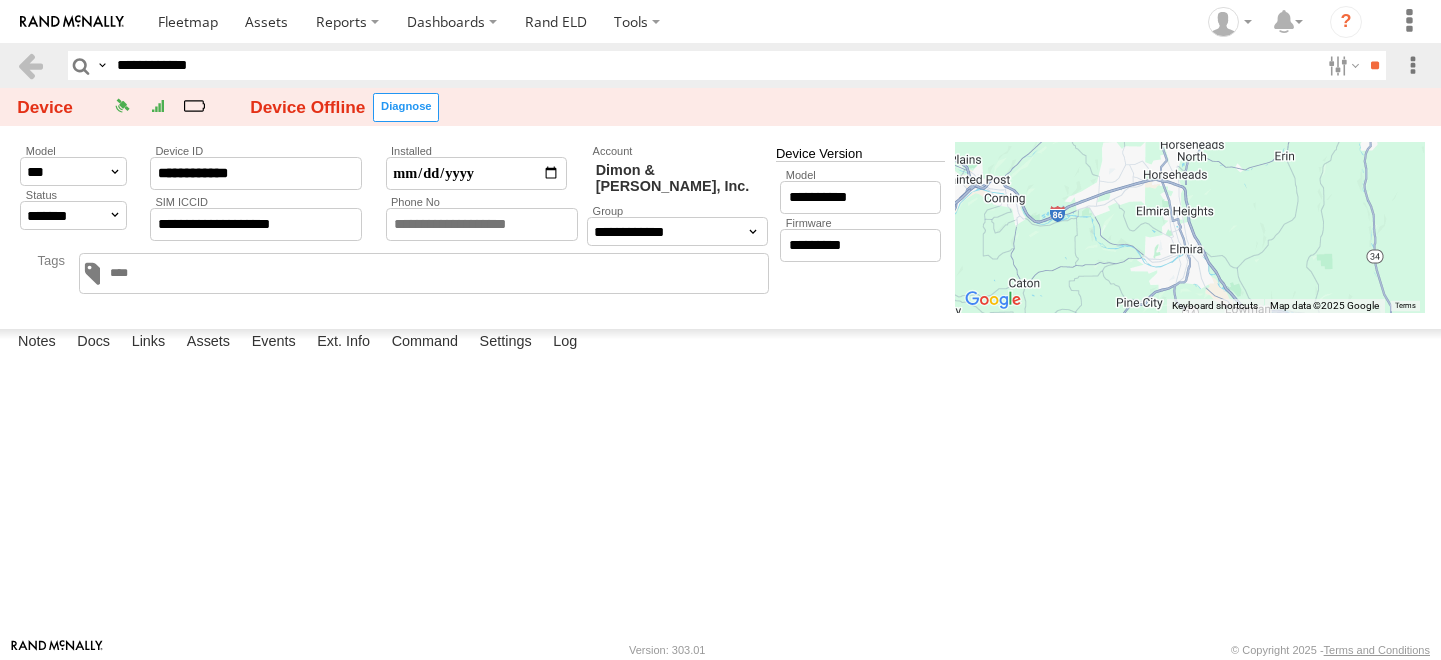 scroll, scrollTop: 0, scrollLeft: 0, axis: both 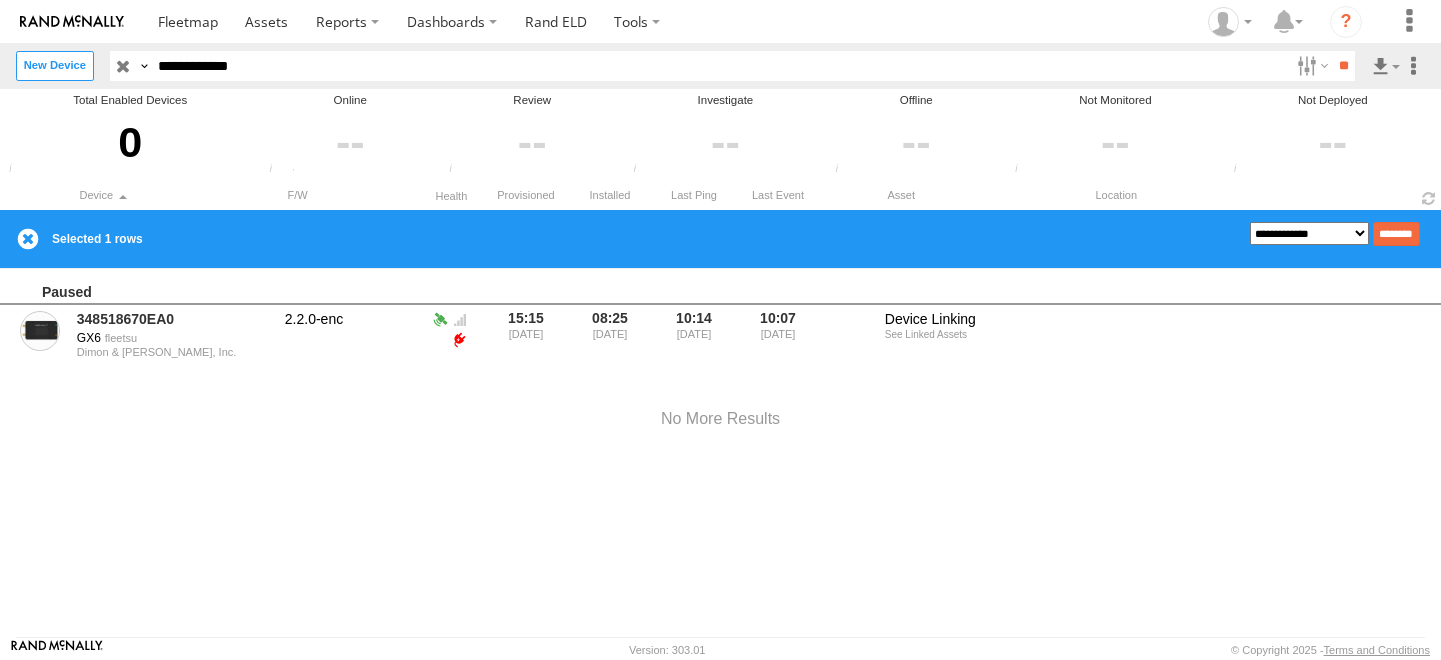 click on "**********" at bounding box center (1310, 234) 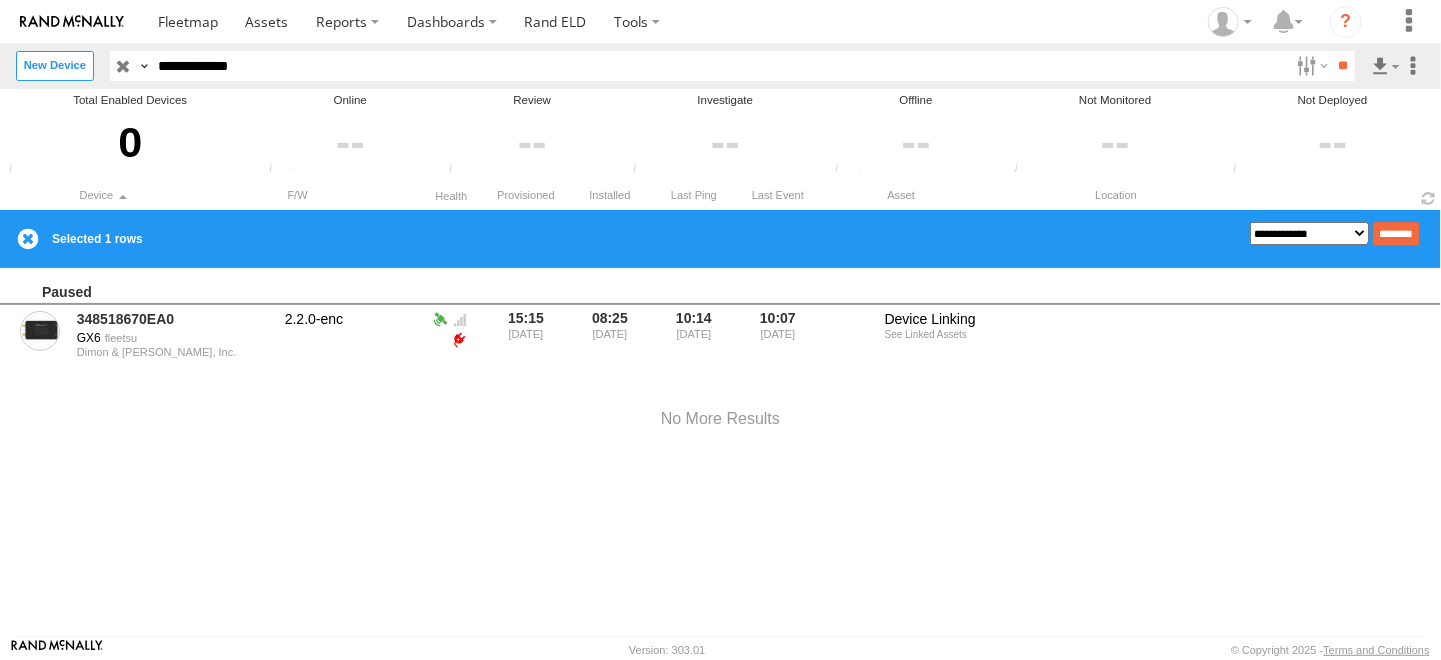 select on "********" 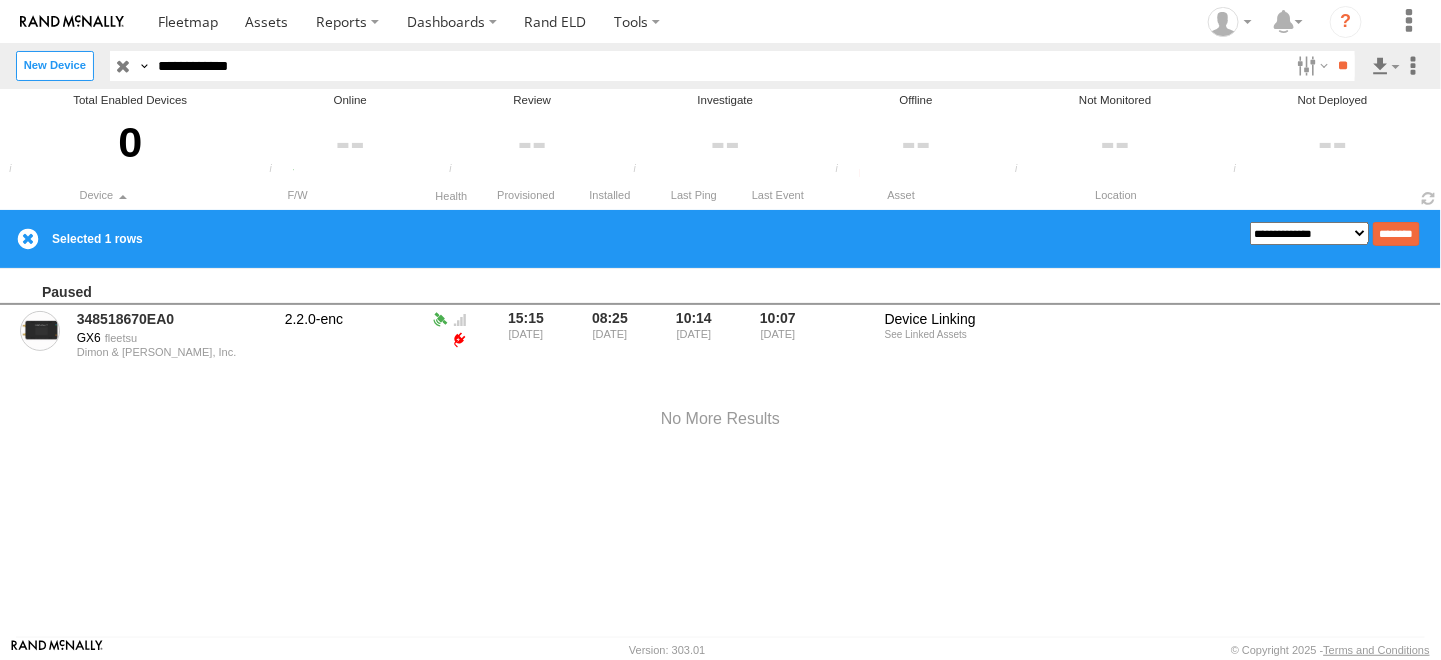 click on "**********" at bounding box center [1310, 234] 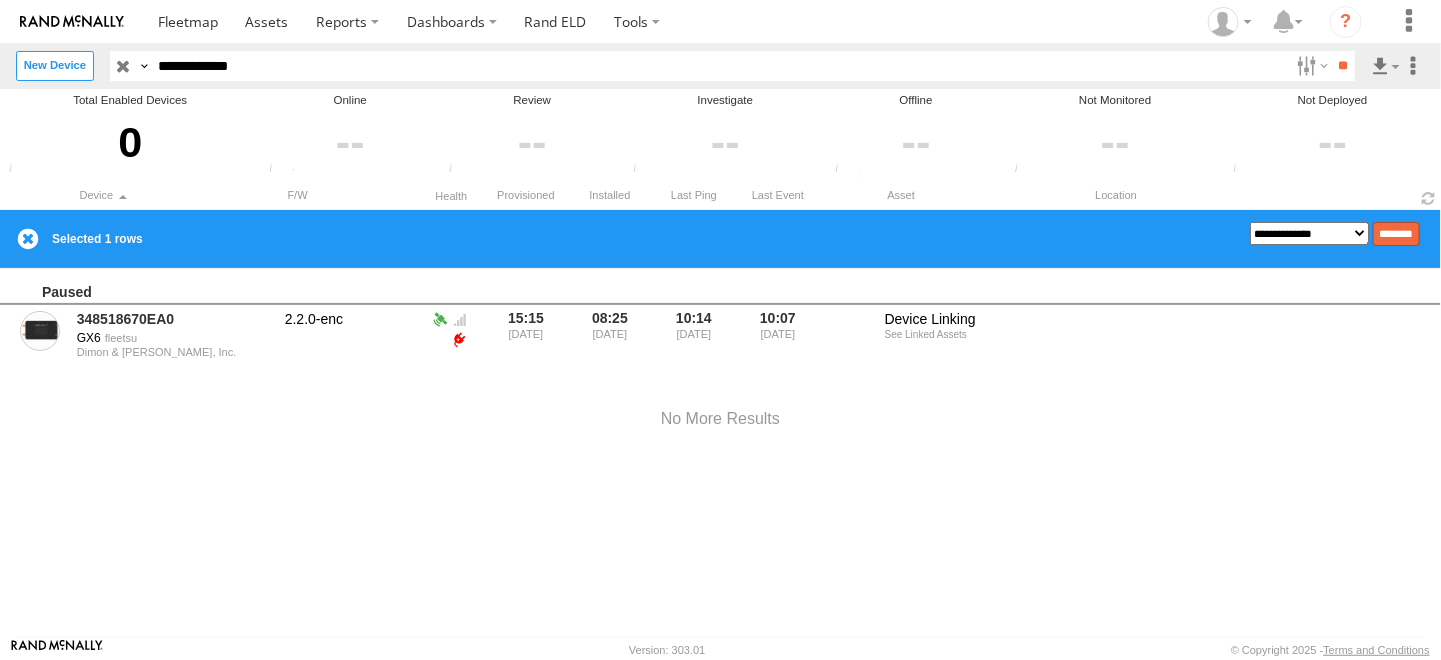 click on "********" at bounding box center (1396, 234) 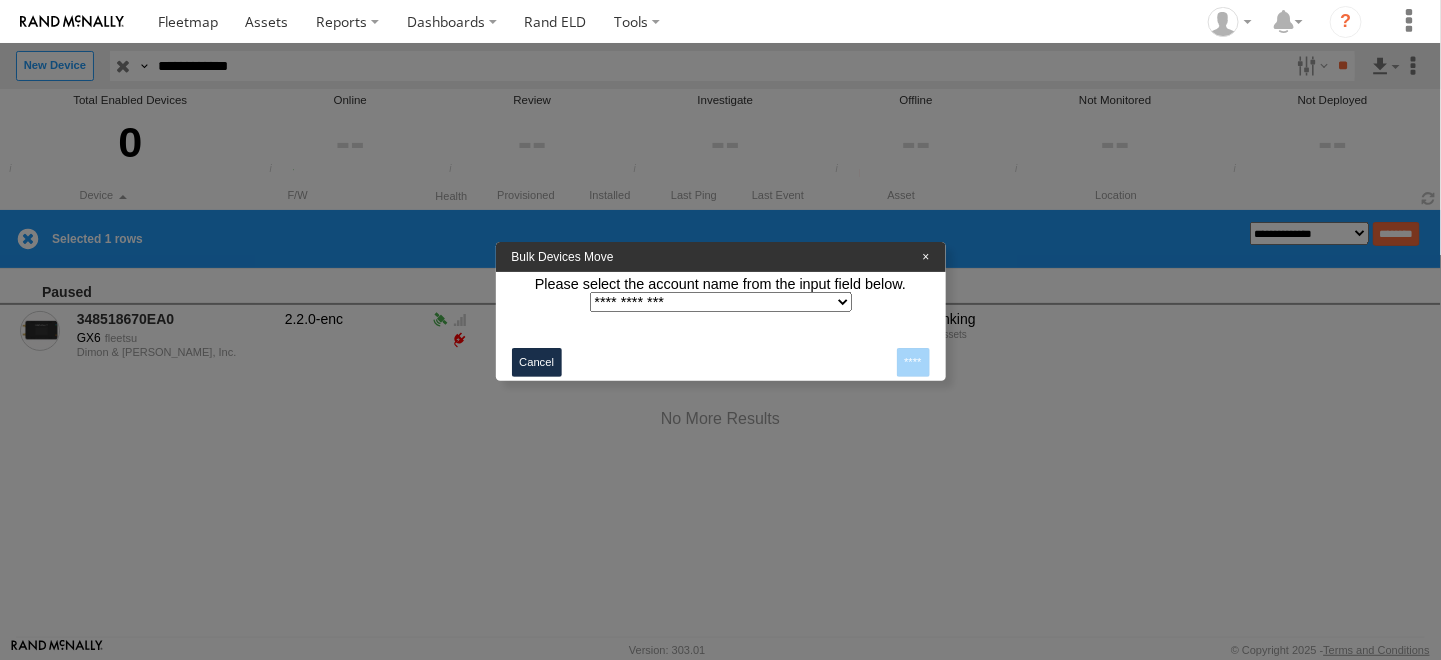 click on "**********" 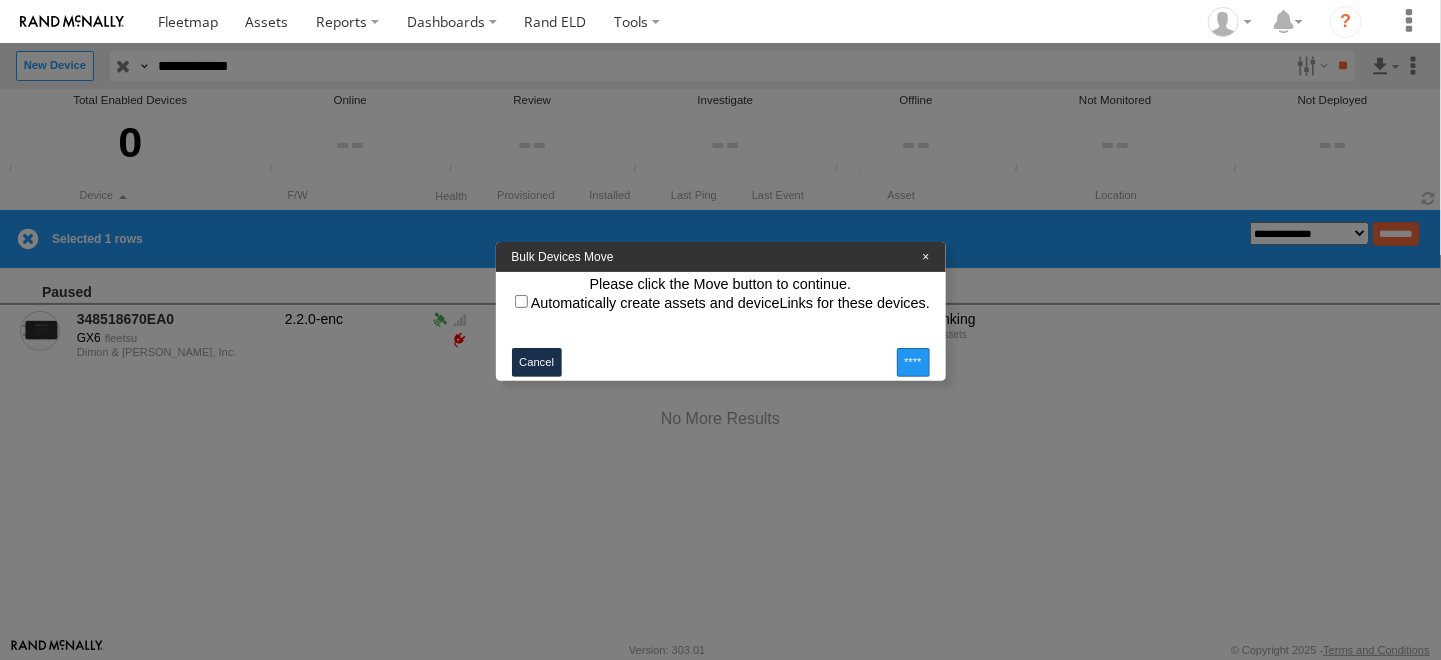 click on "****" 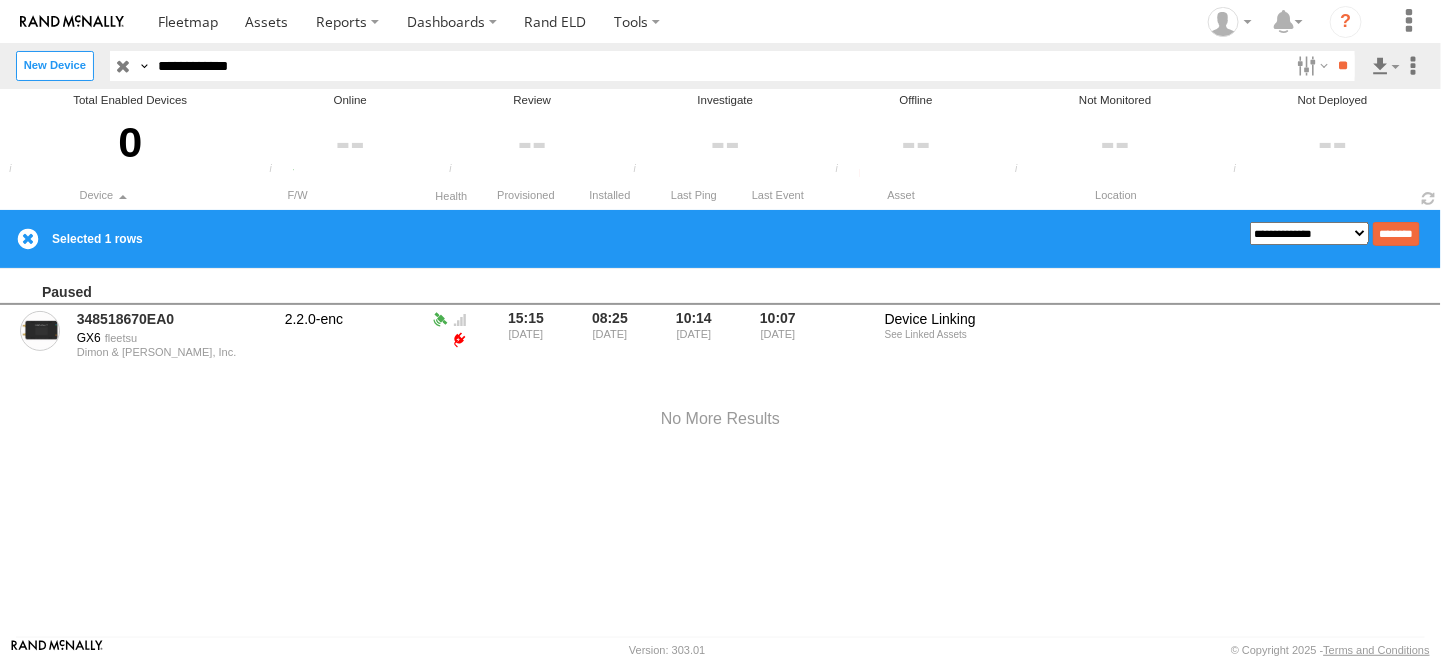 drag, startPoint x: 326, startPoint y: 68, endPoint x: 157, endPoint y: 63, distance: 169.07394 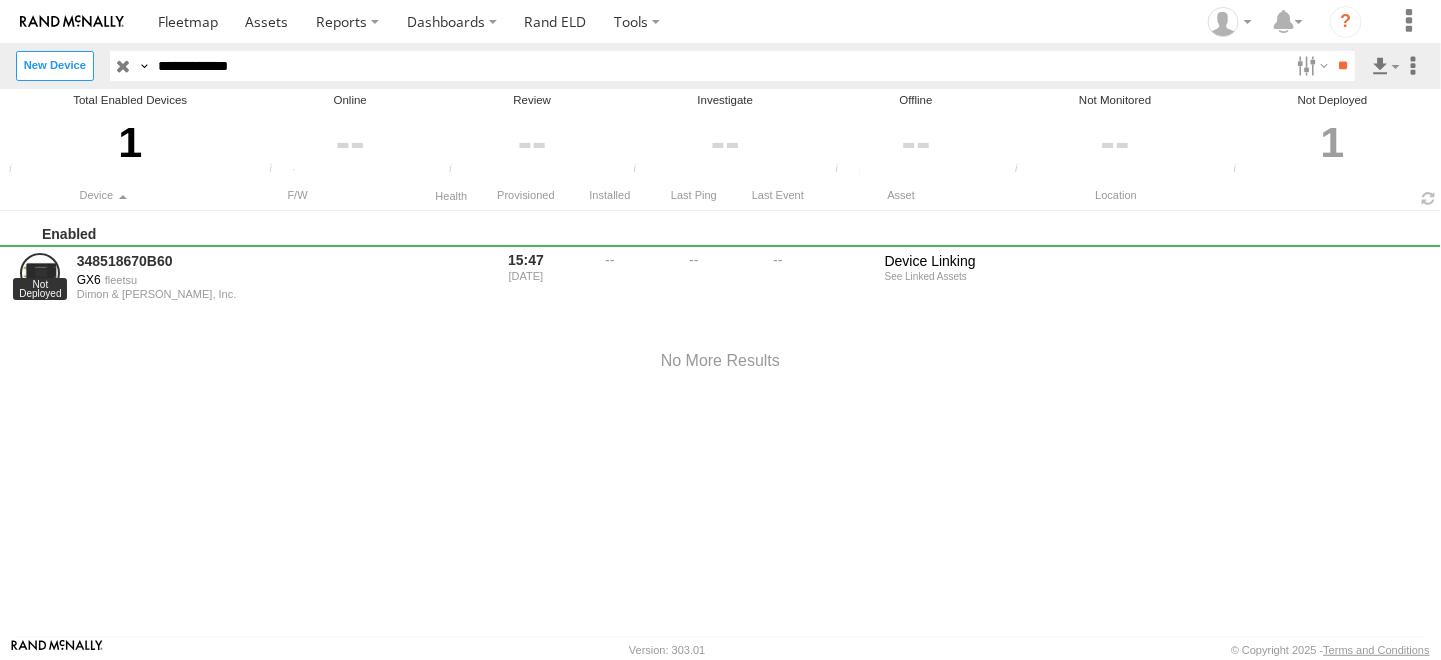 click at bounding box center [0, 0] 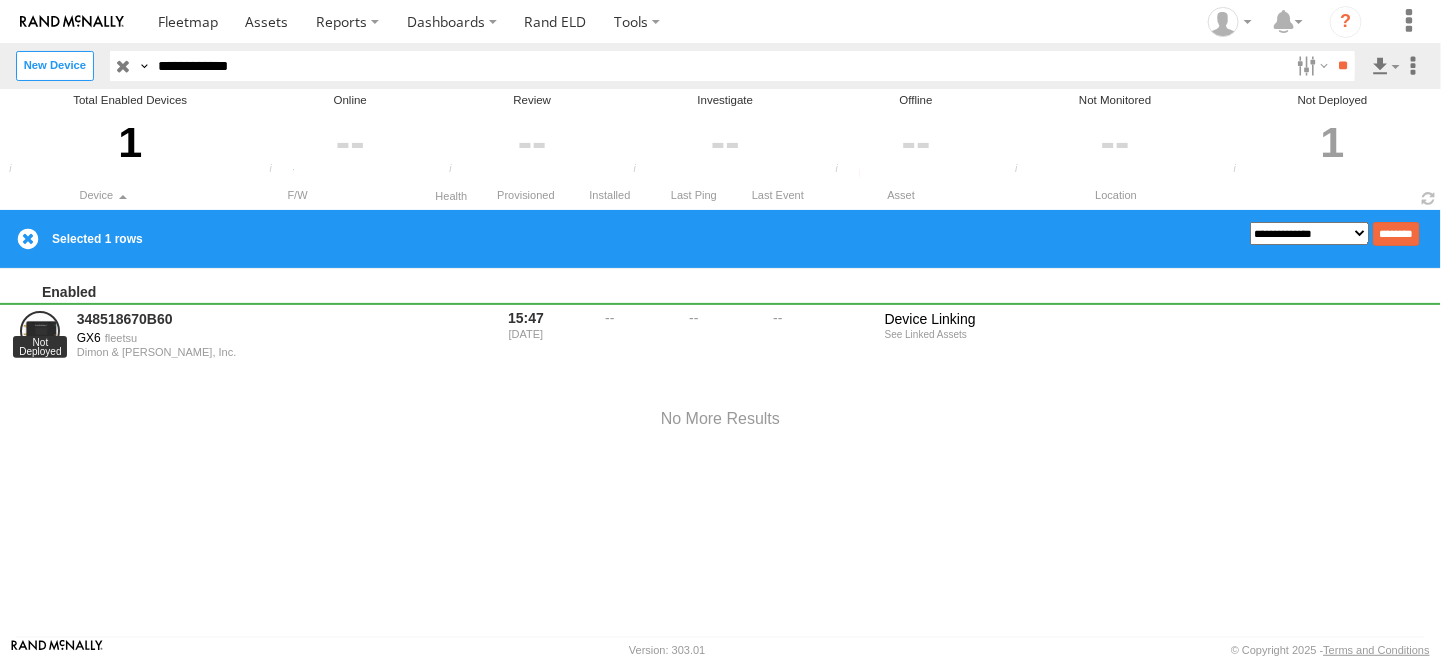 click on "**********" at bounding box center (1310, 234) 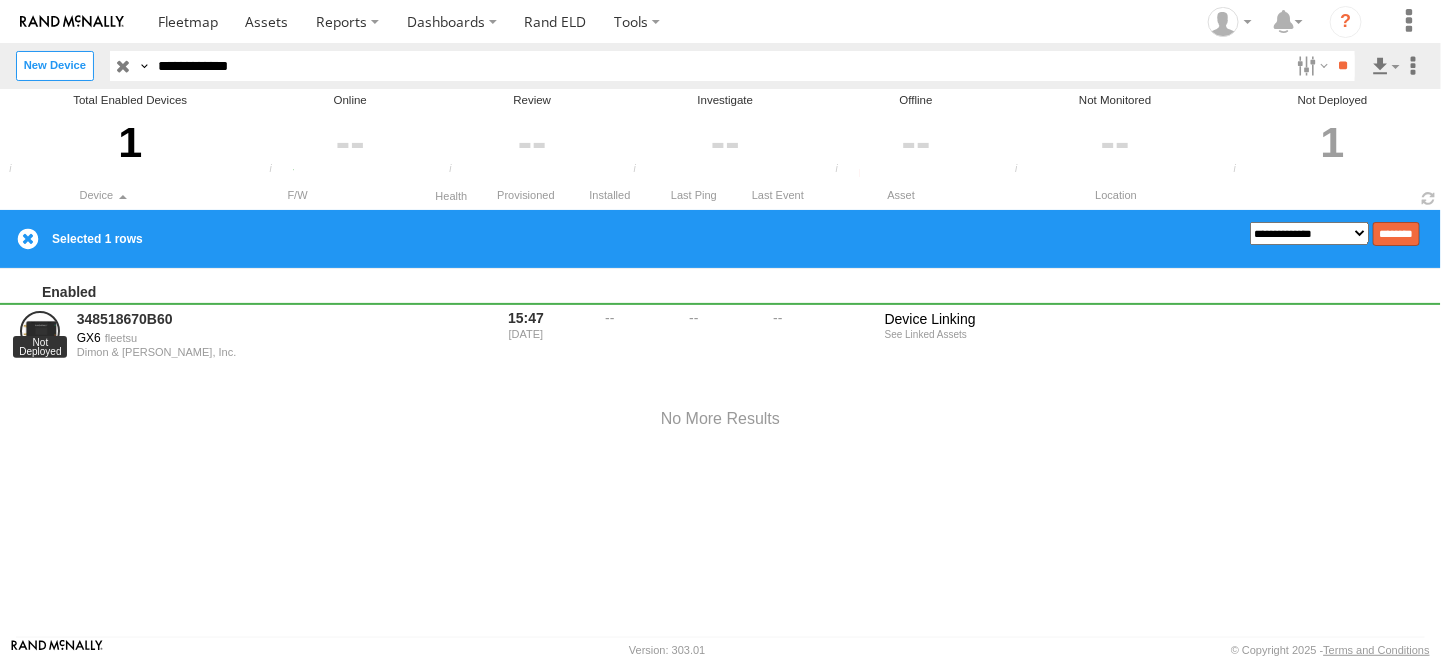 click on "********" at bounding box center (1396, 234) 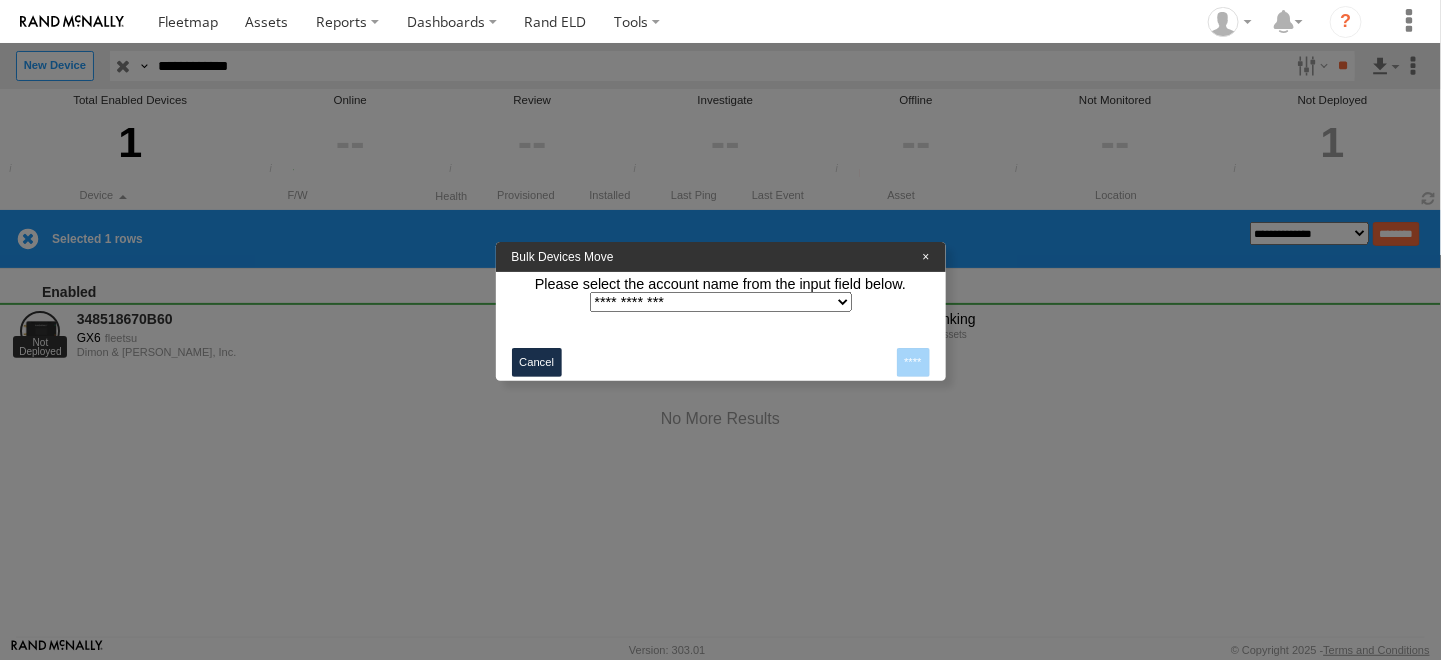 click on "**********" 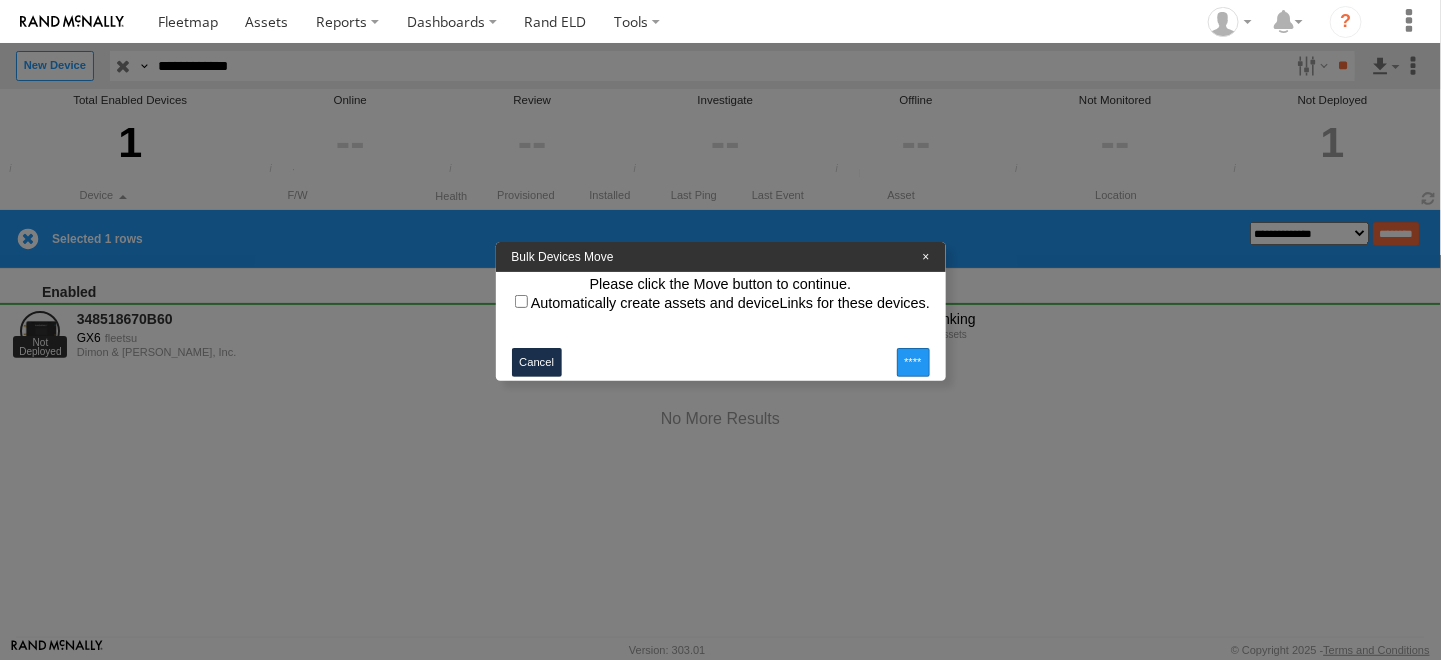 click on "****" 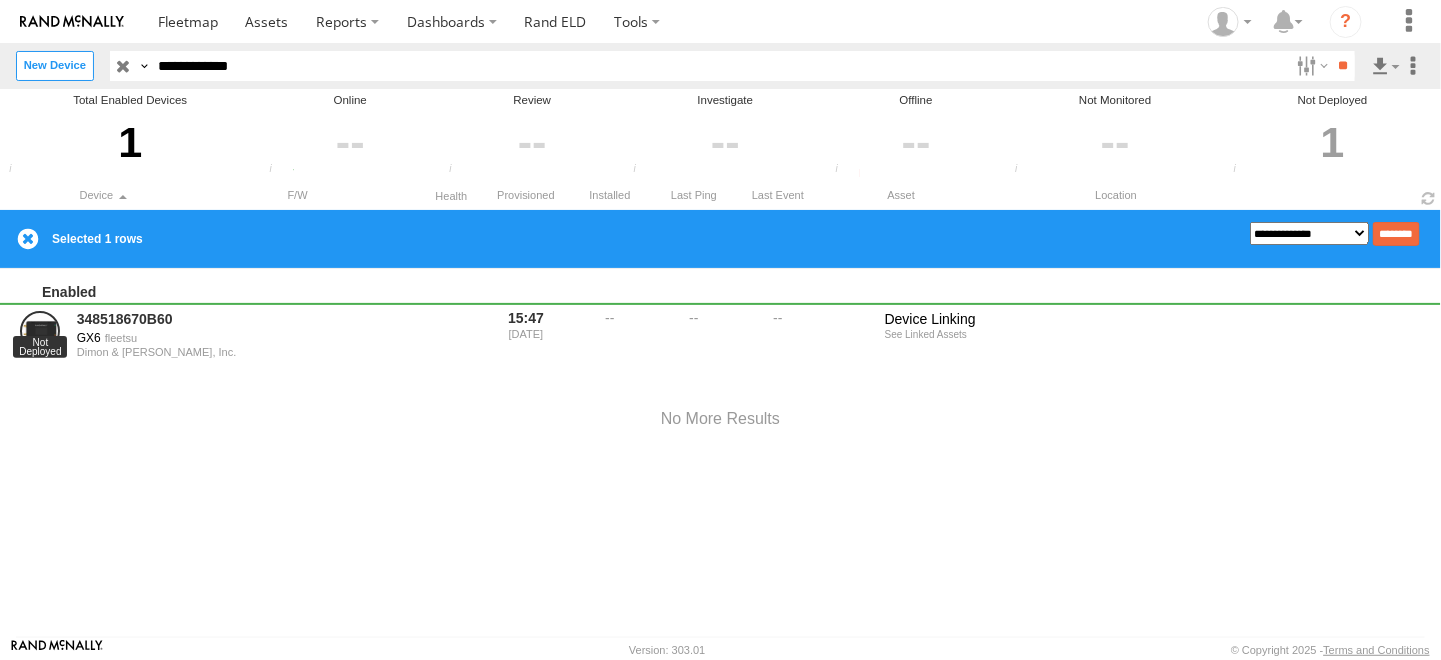 drag, startPoint x: 267, startPoint y: 64, endPoint x: 153, endPoint y: 65, distance: 114.00439 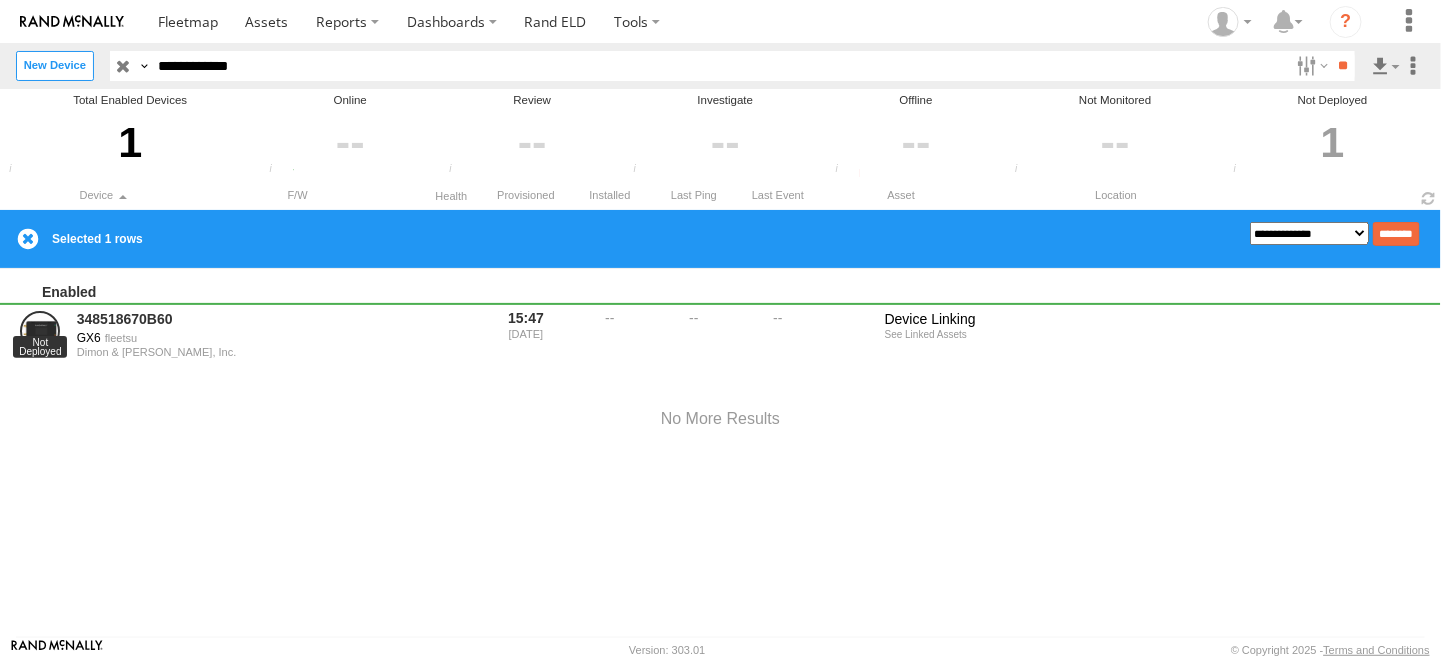 click on "**********" at bounding box center [720, 65] 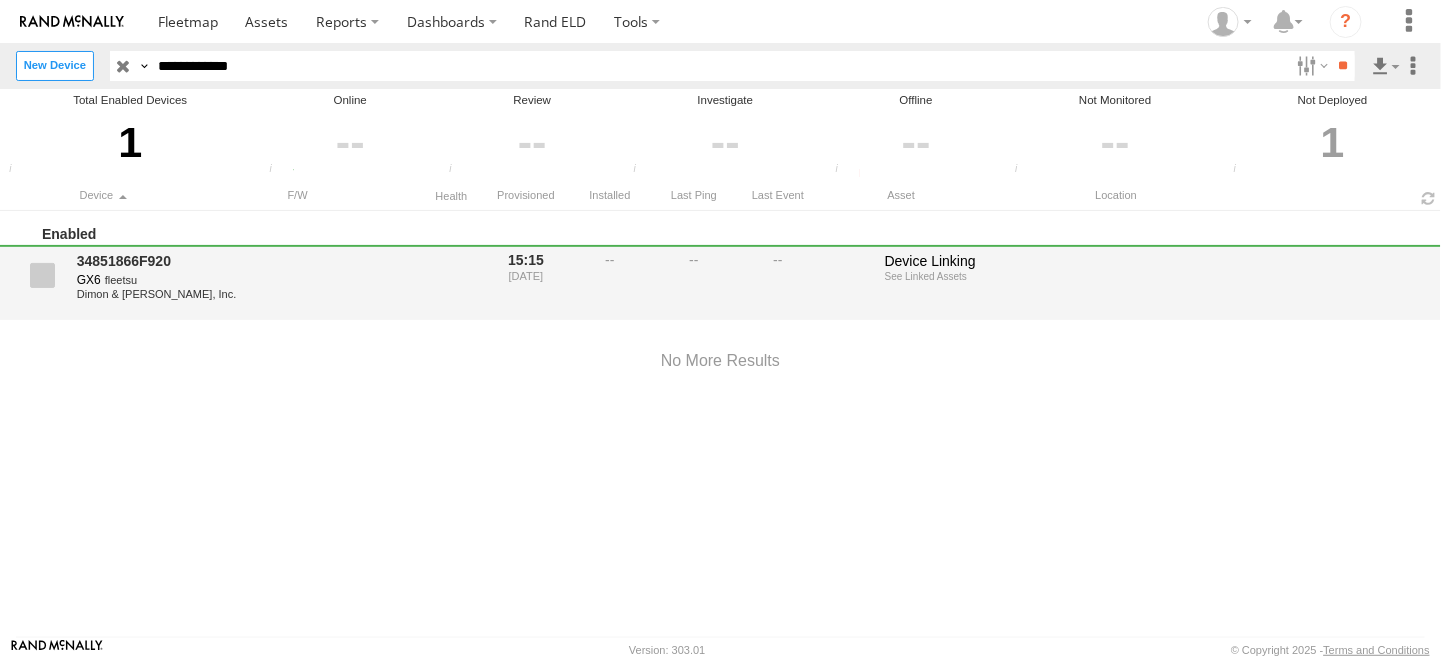click at bounding box center [42, 275] 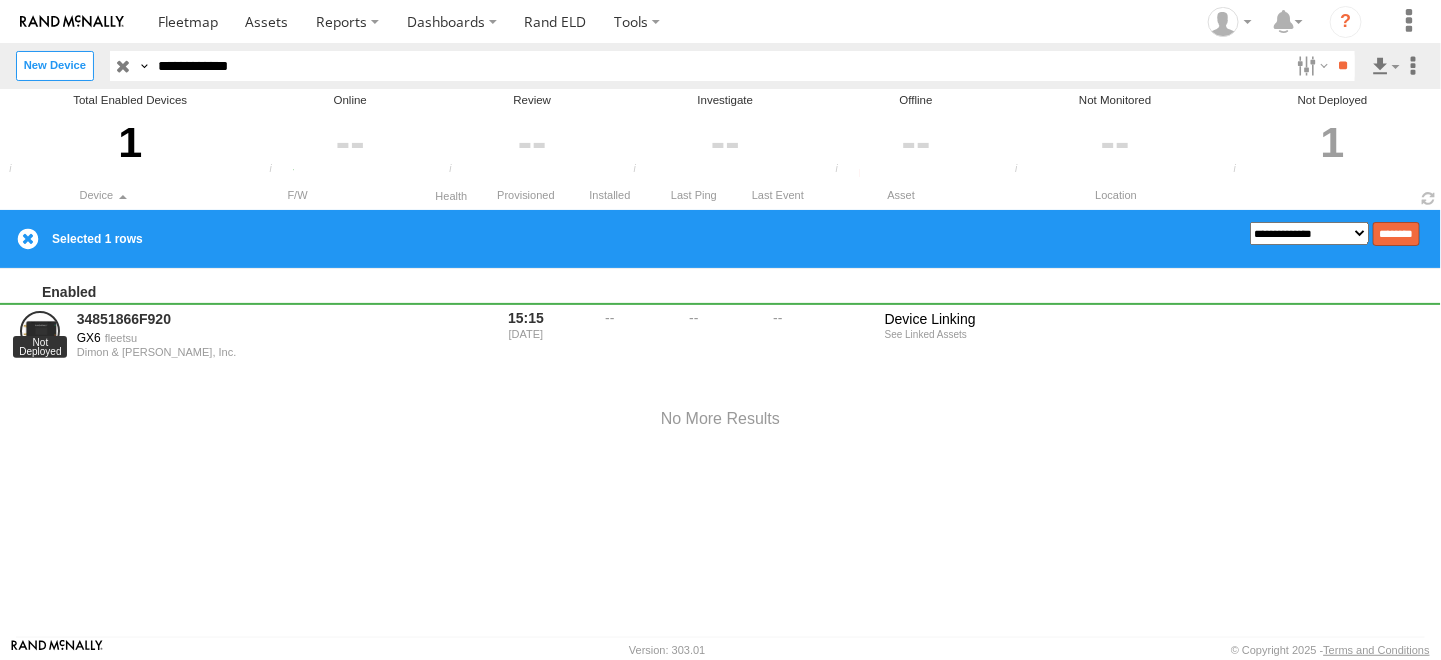 click on "********" at bounding box center [1396, 234] 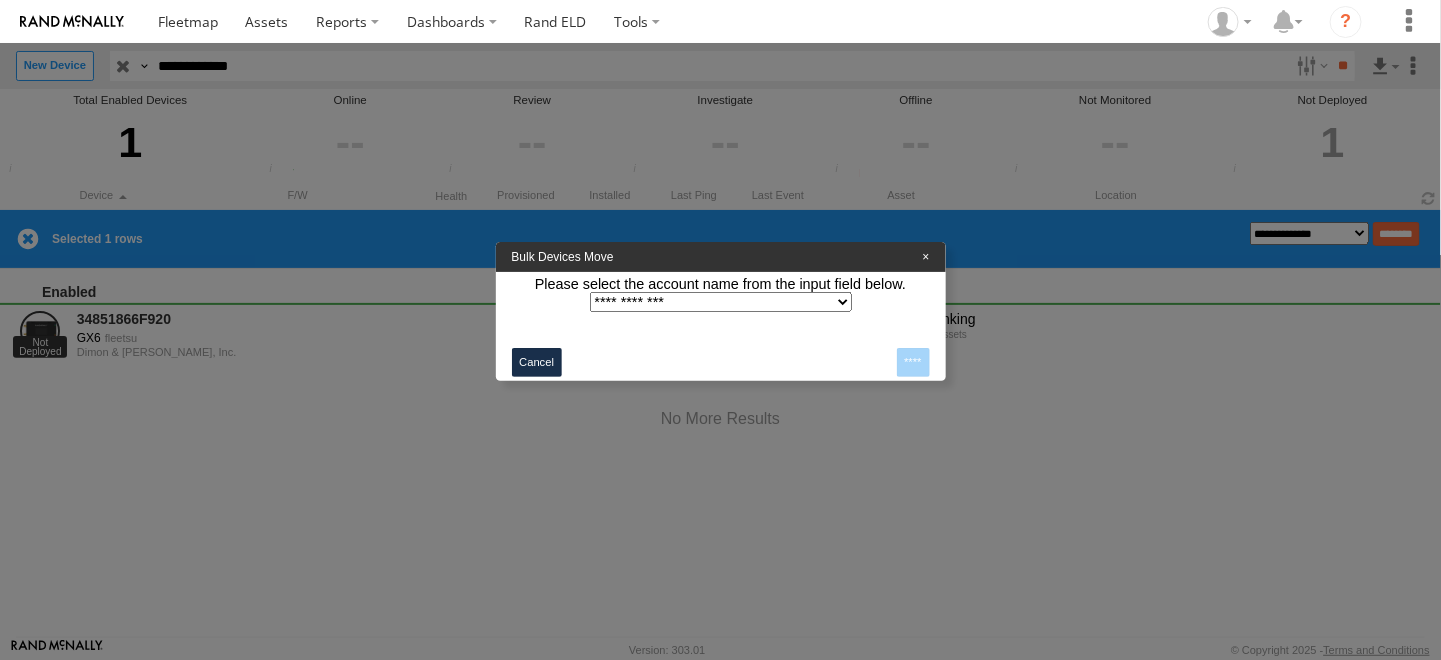 click on "**********" 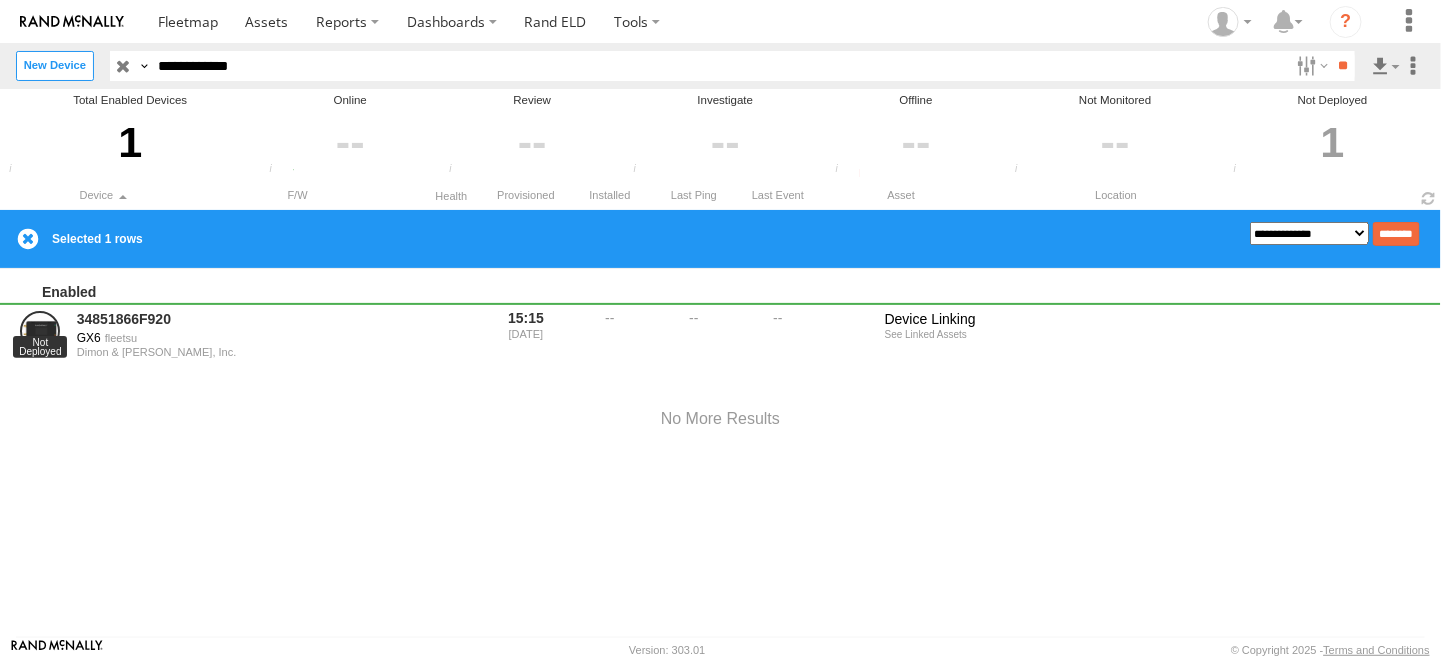 drag, startPoint x: 332, startPoint y: 75, endPoint x: 151, endPoint y: 71, distance: 181.04419 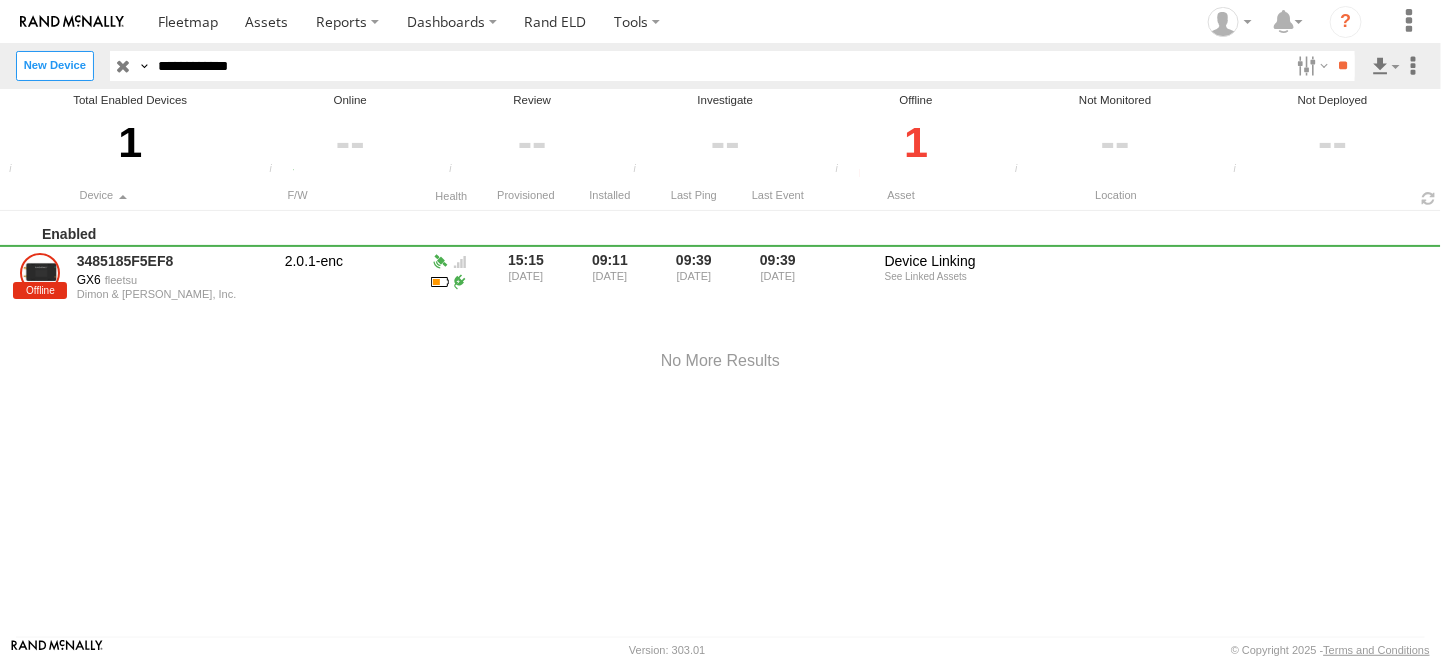 click at bounding box center [0, 0] 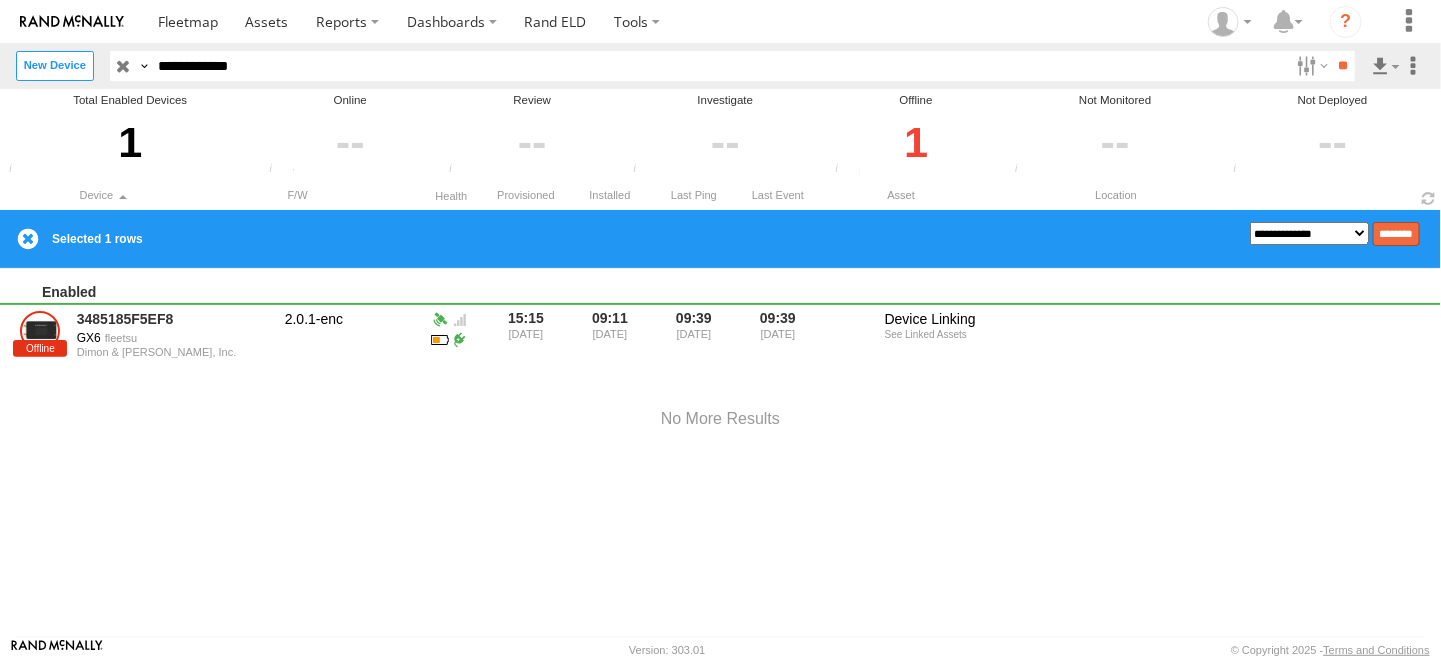 click on "********" at bounding box center (1396, 234) 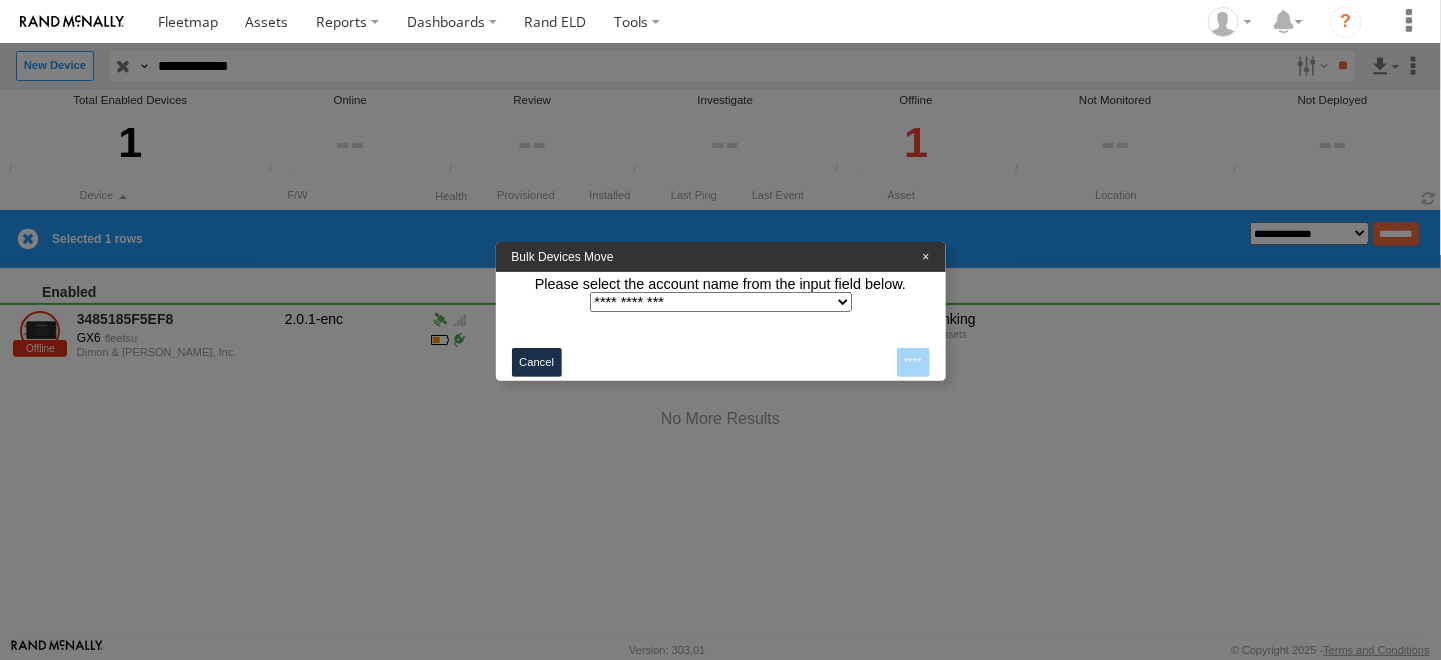 click on "**********" 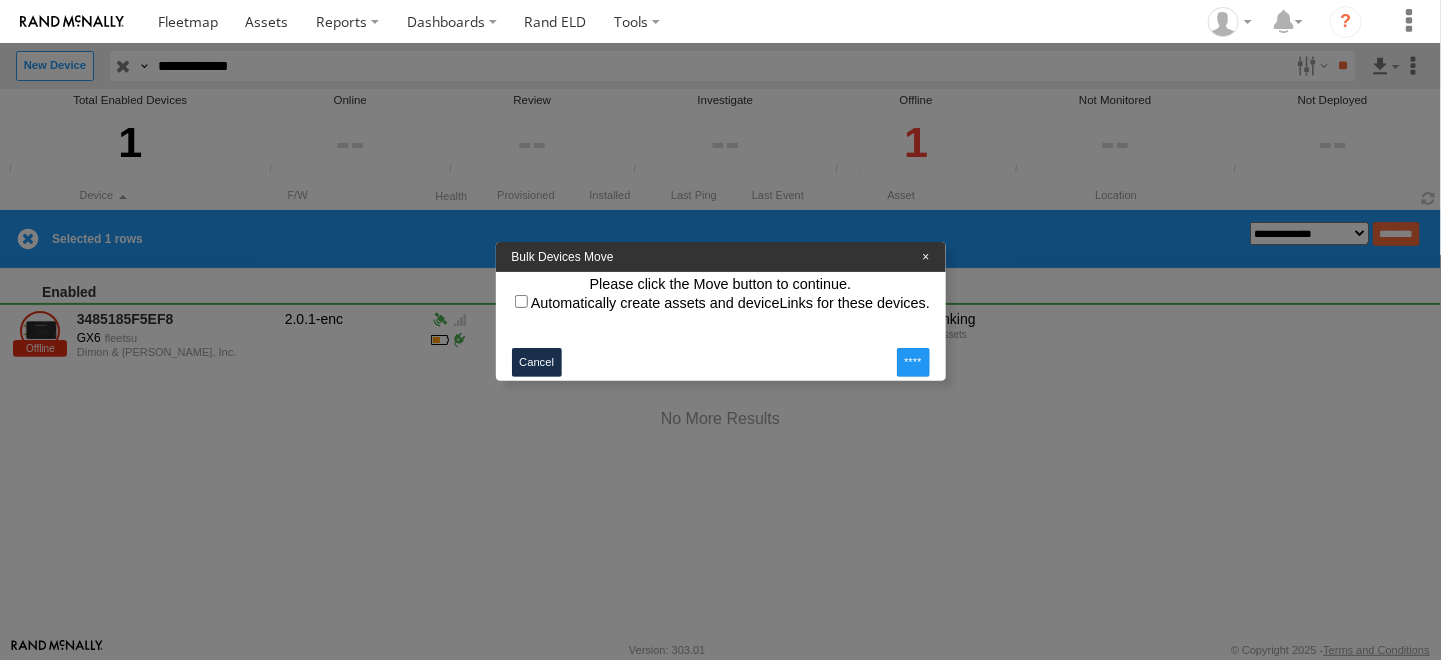 click on "****" 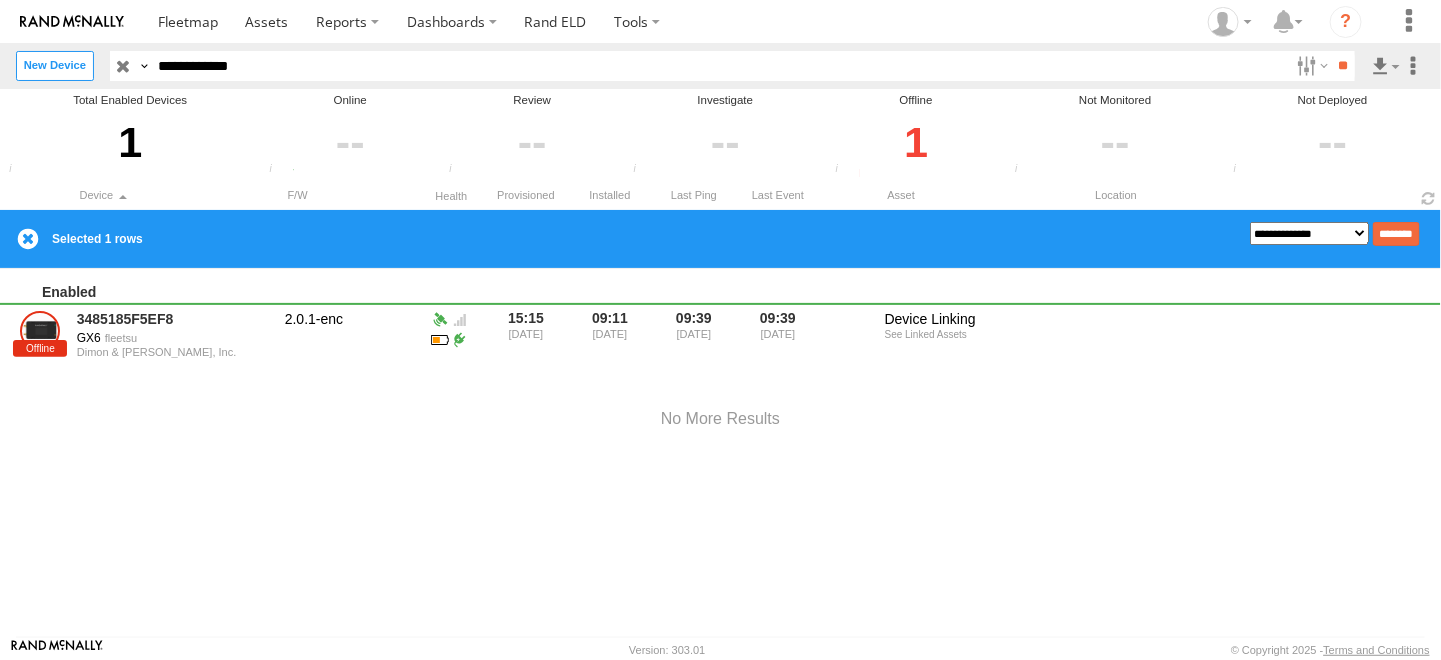 drag, startPoint x: 312, startPoint y: 69, endPoint x: 148, endPoint y: 84, distance: 164.68454 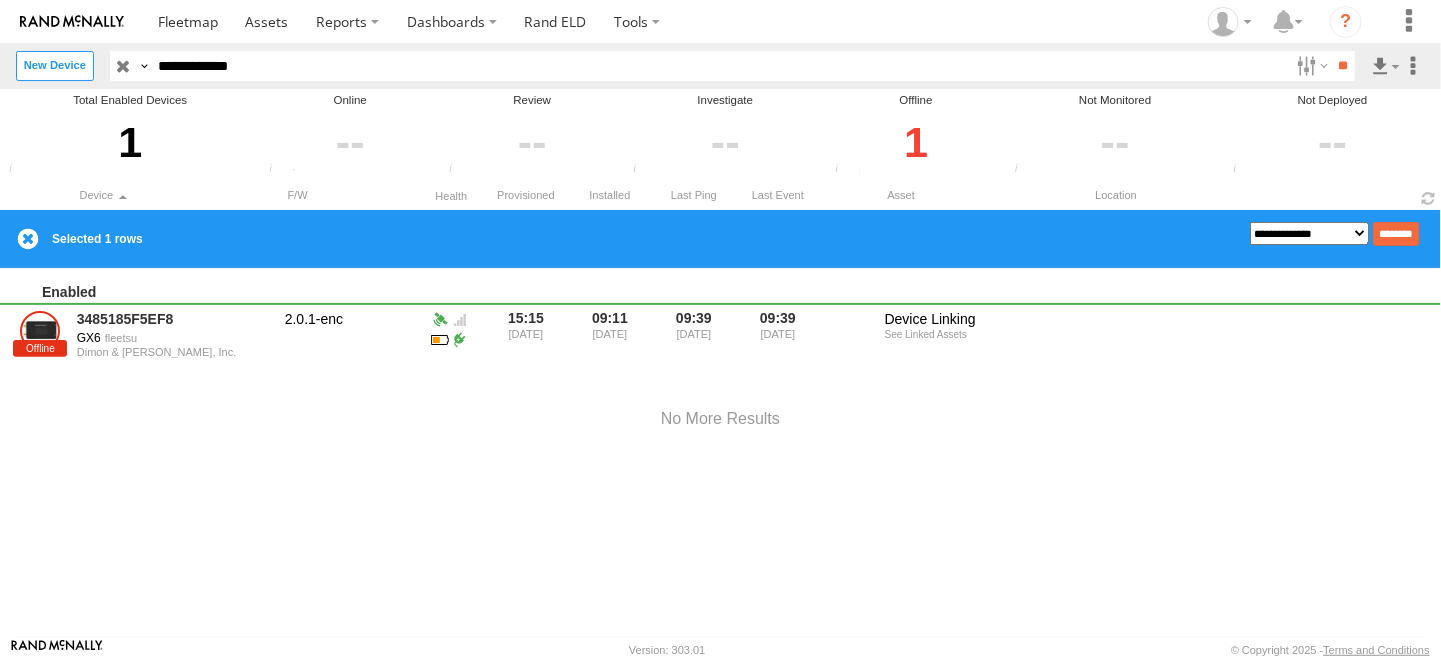 click on "**" at bounding box center (1343, 65) 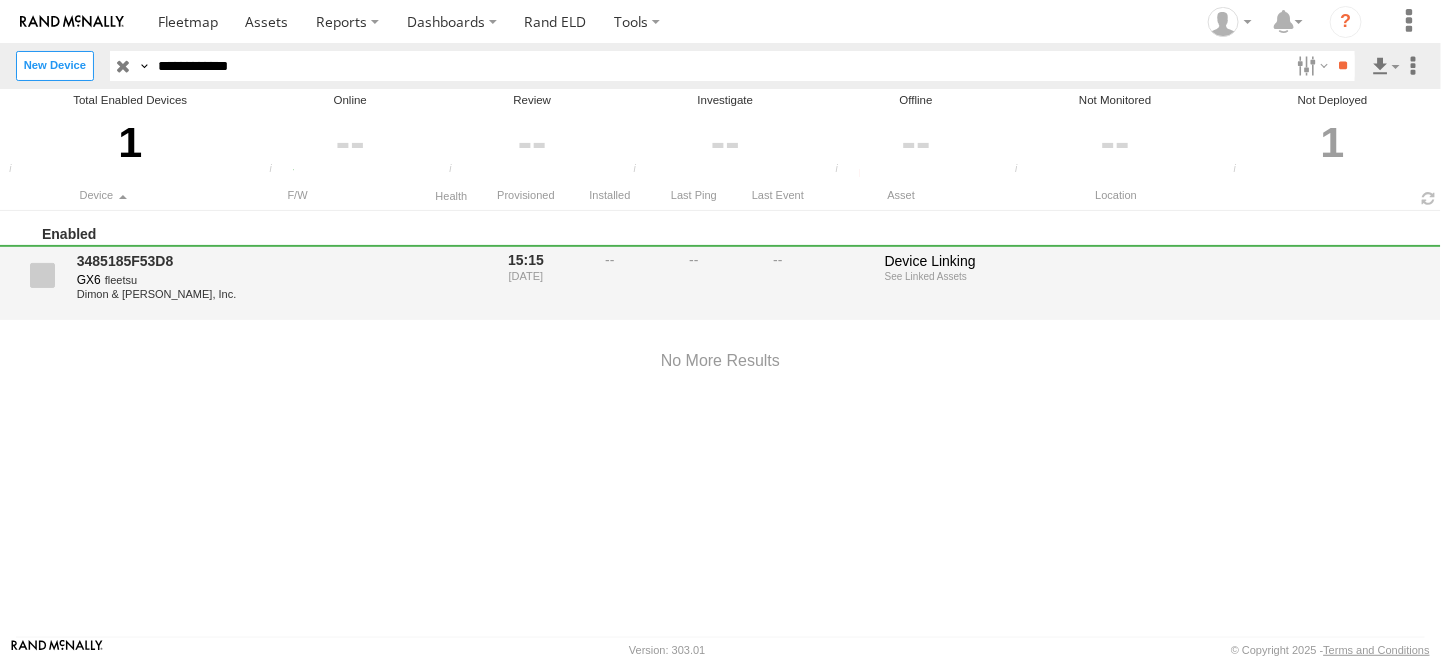 click at bounding box center (42, 275) 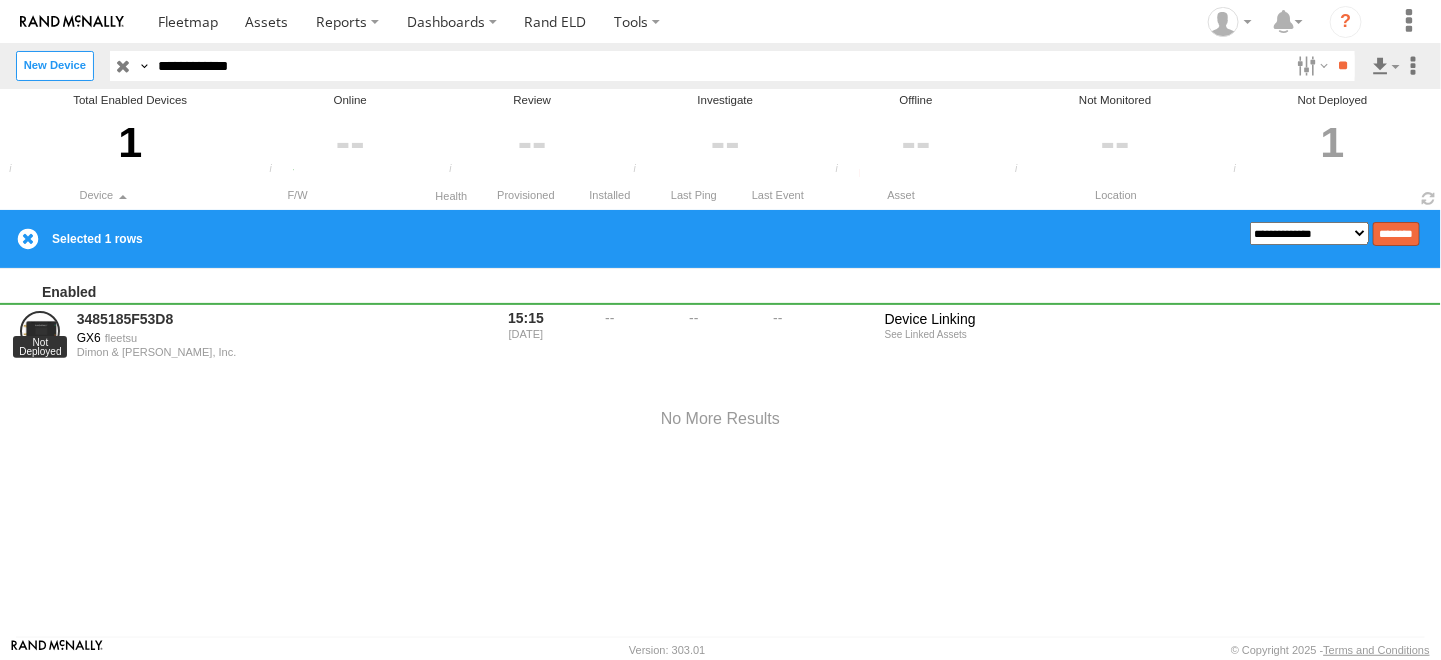 click on "********" at bounding box center [1396, 234] 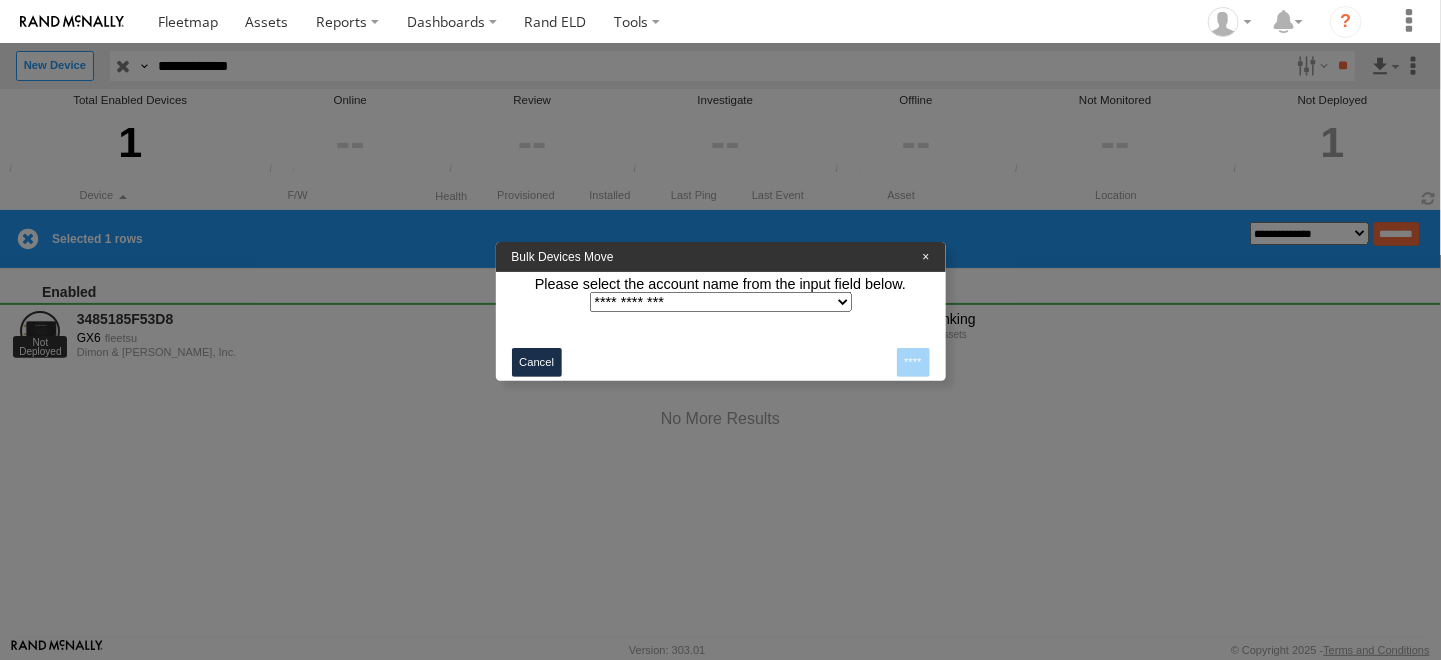 click on "**********" 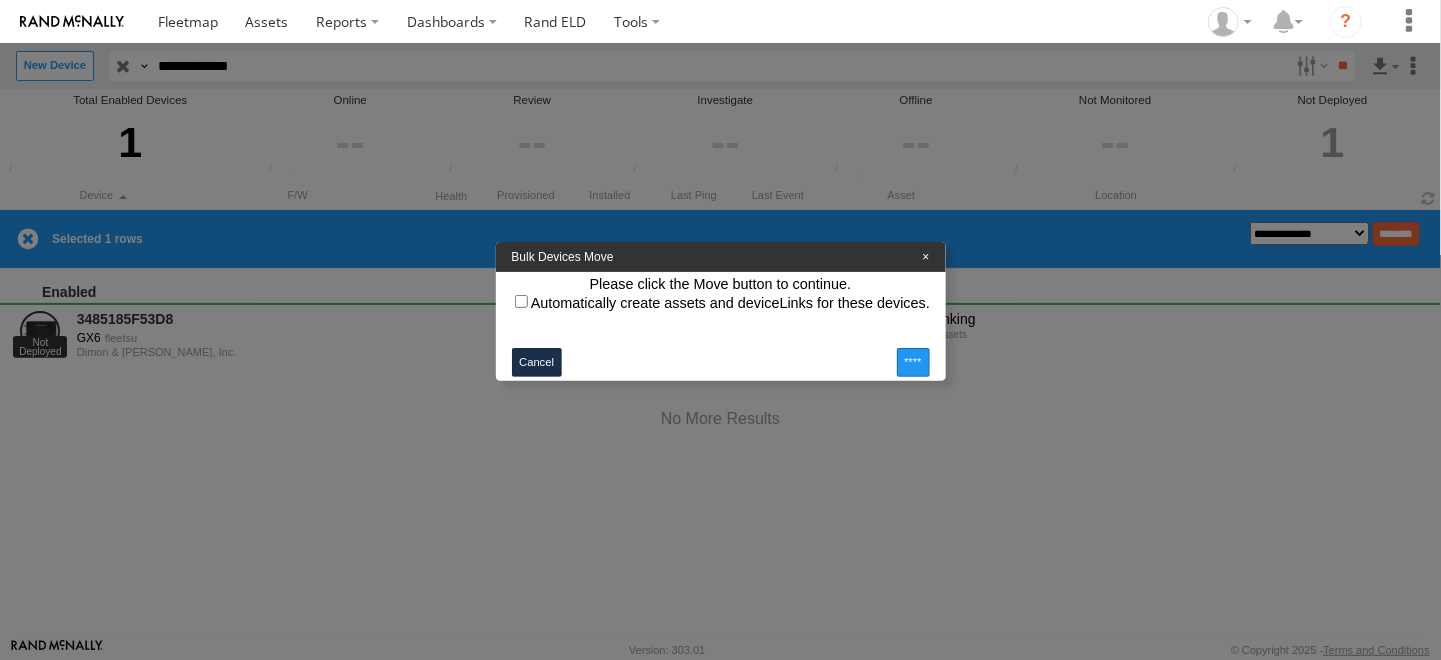 click on "****" 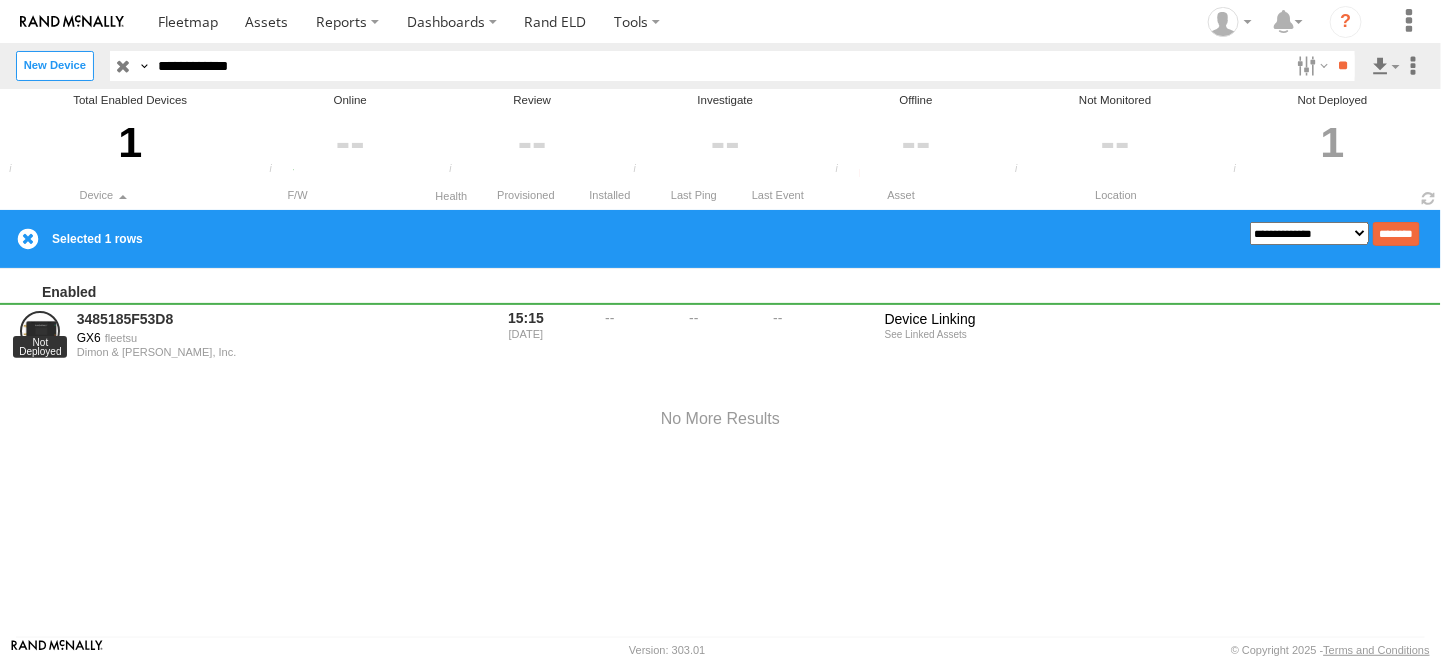 drag, startPoint x: 290, startPoint y: 65, endPoint x: 152, endPoint y: 83, distance: 139.16896 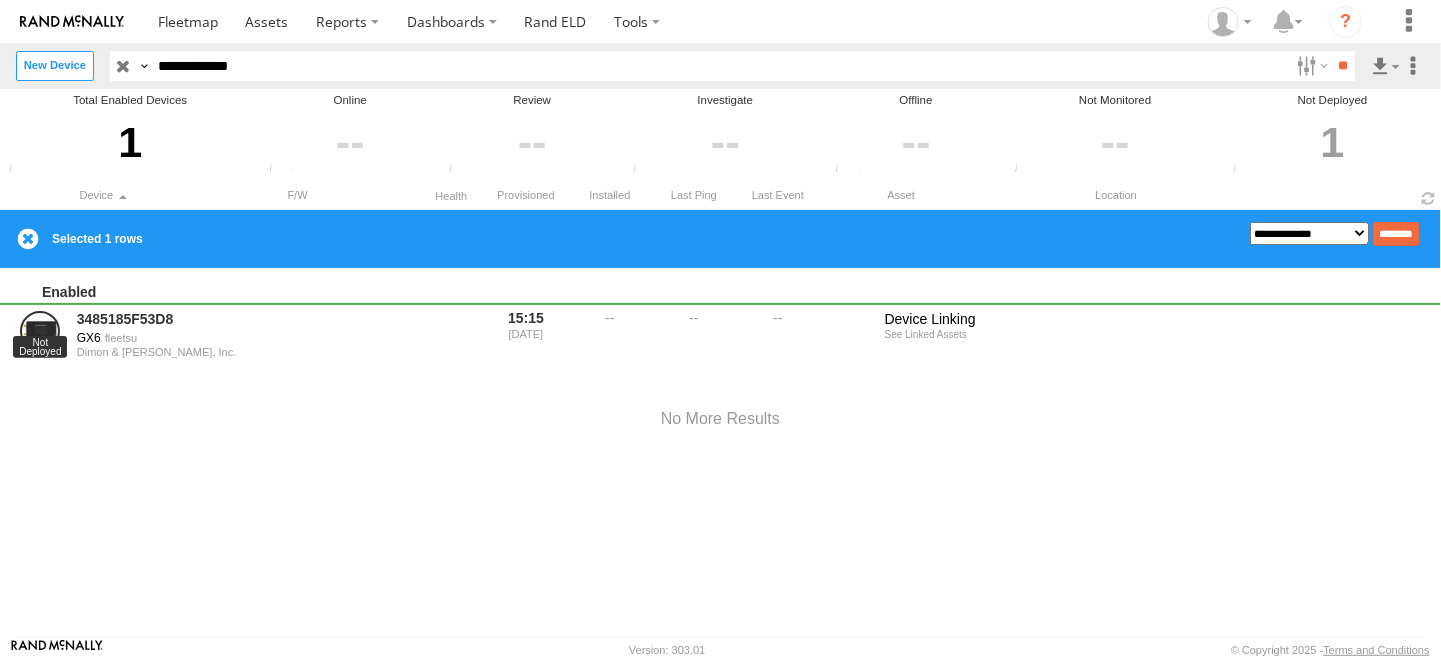 click on "**********" at bounding box center (720, 65) 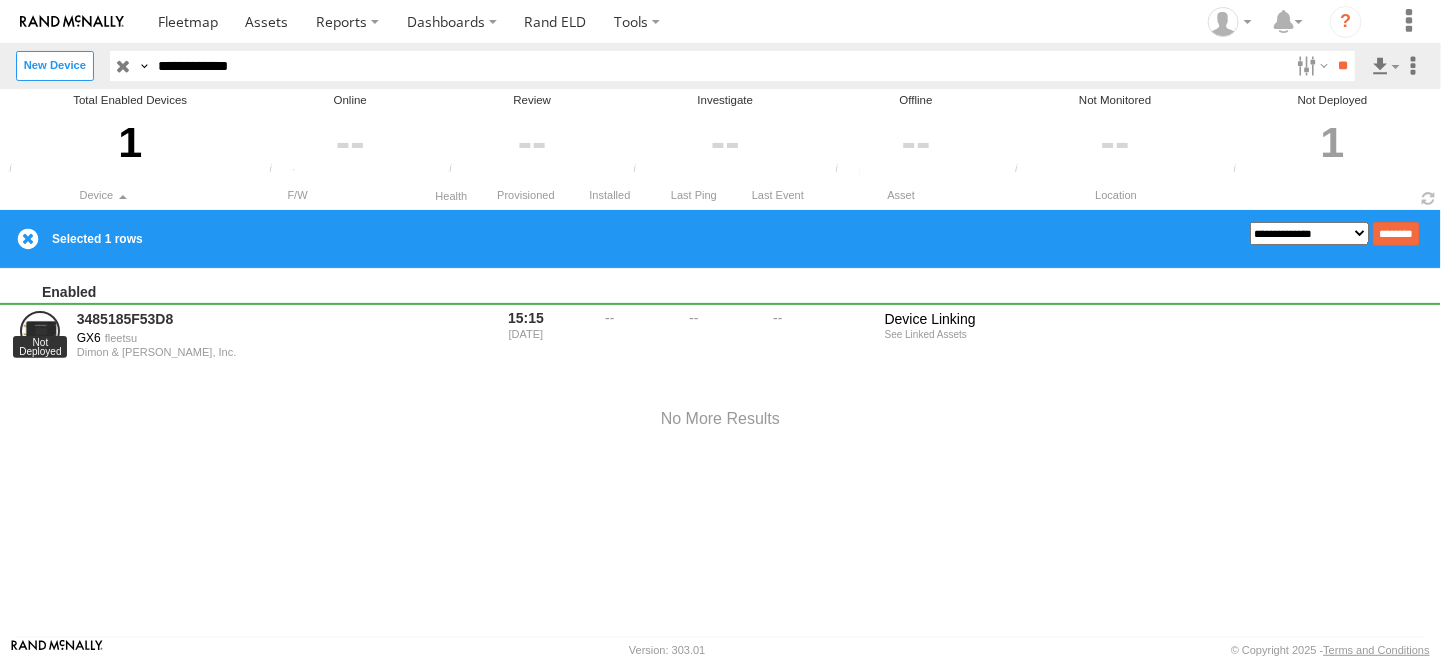 click on "**" at bounding box center (1343, 65) 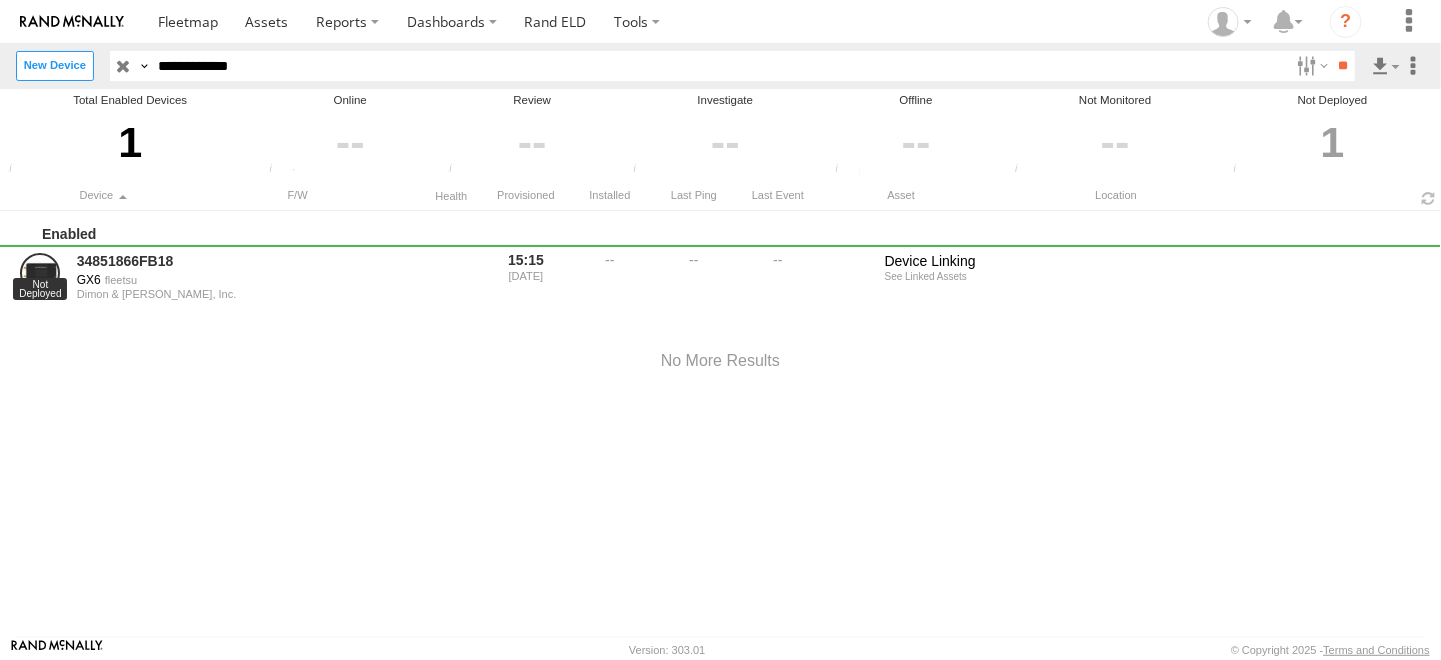click at bounding box center [0, 0] 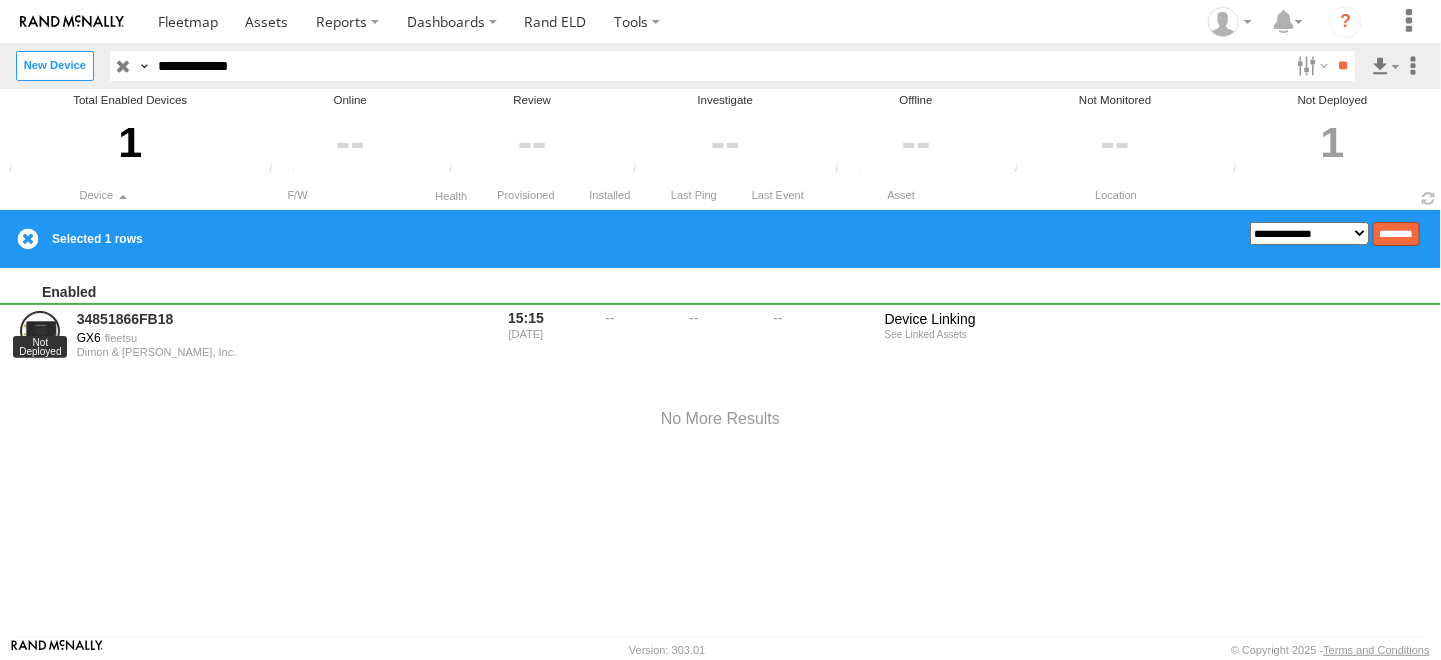 click on "********" at bounding box center [1396, 234] 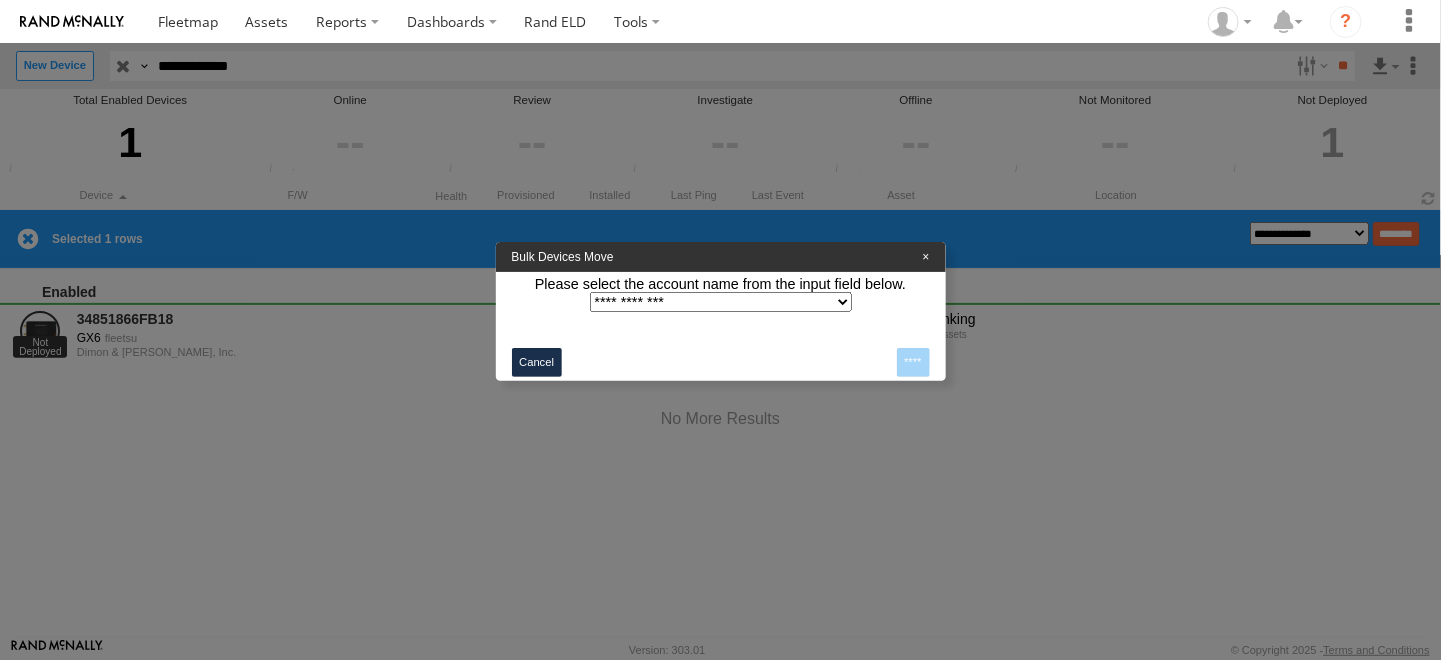 click on "**********" 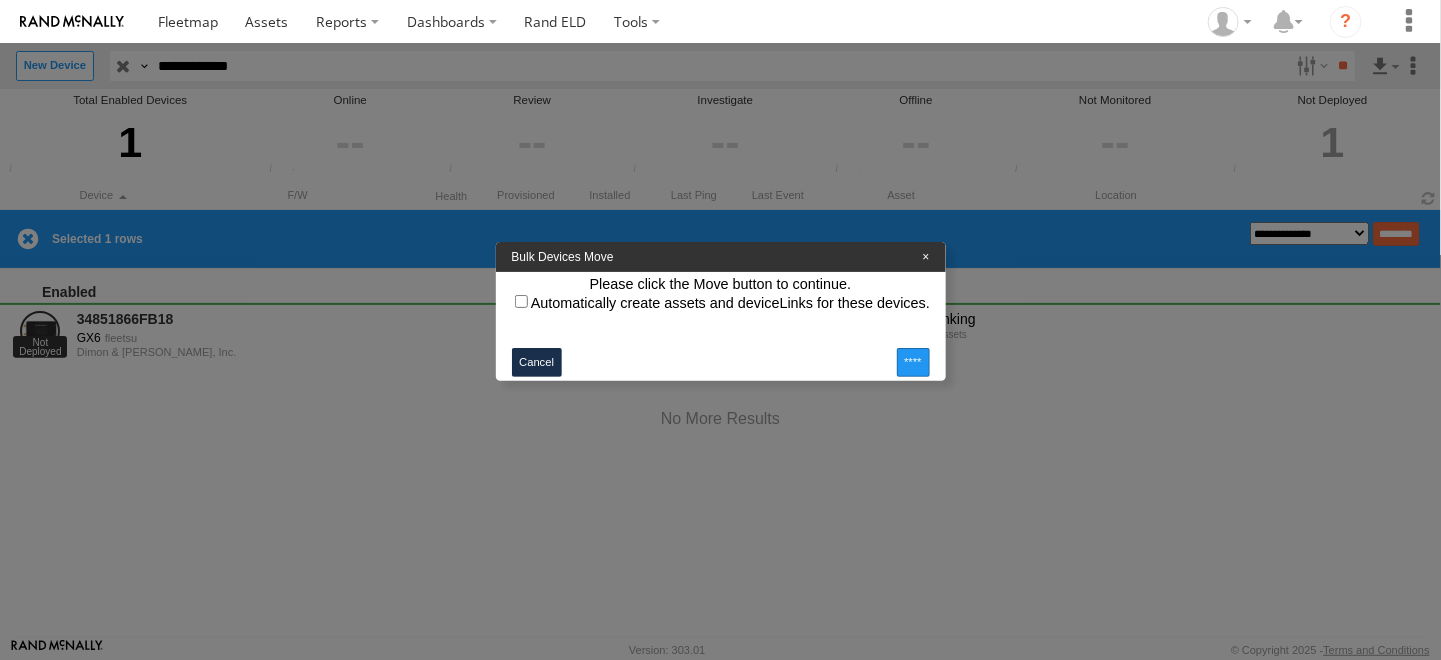 click on "****" 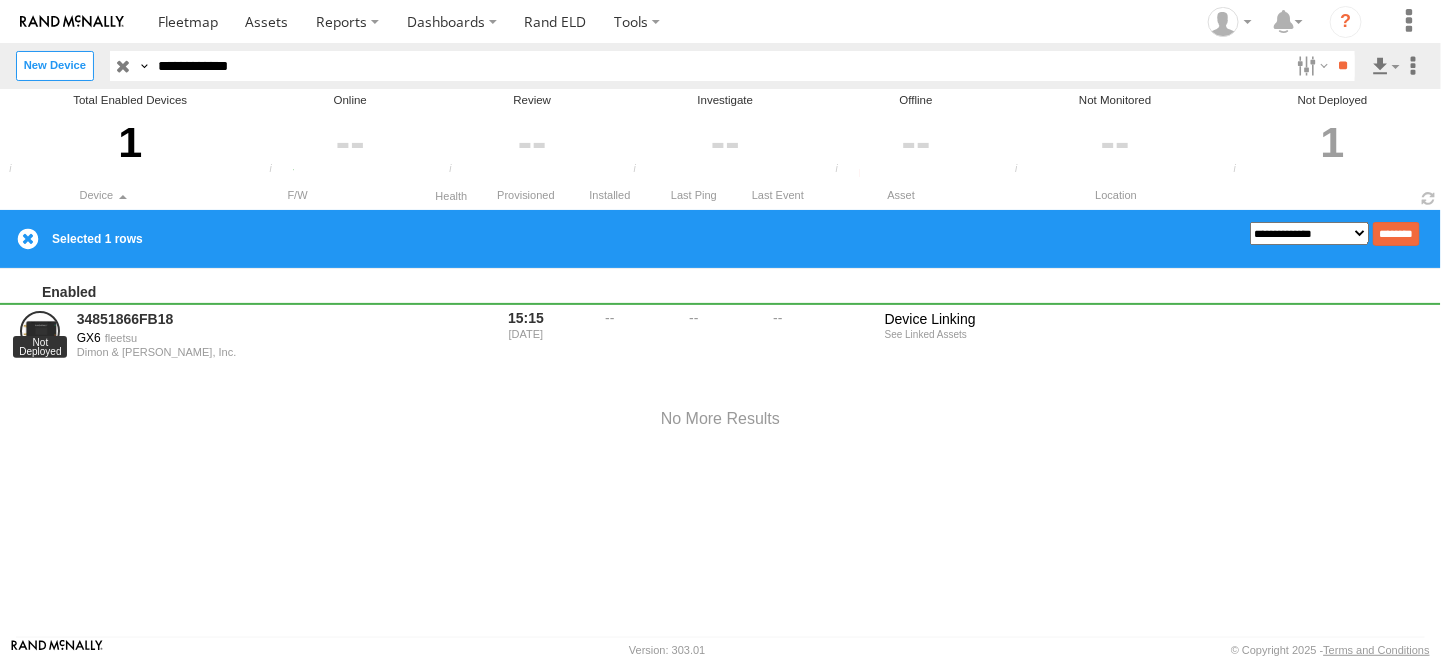 drag, startPoint x: 292, startPoint y: 71, endPoint x: 131, endPoint y: 73, distance: 161.01242 